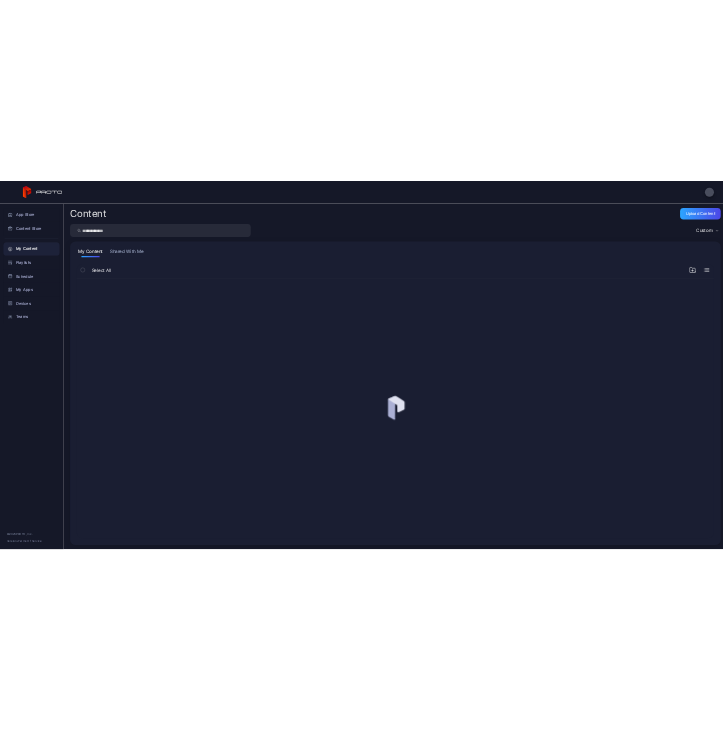 scroll, scrollTop: 0, scrollLeft: 0, axis: both 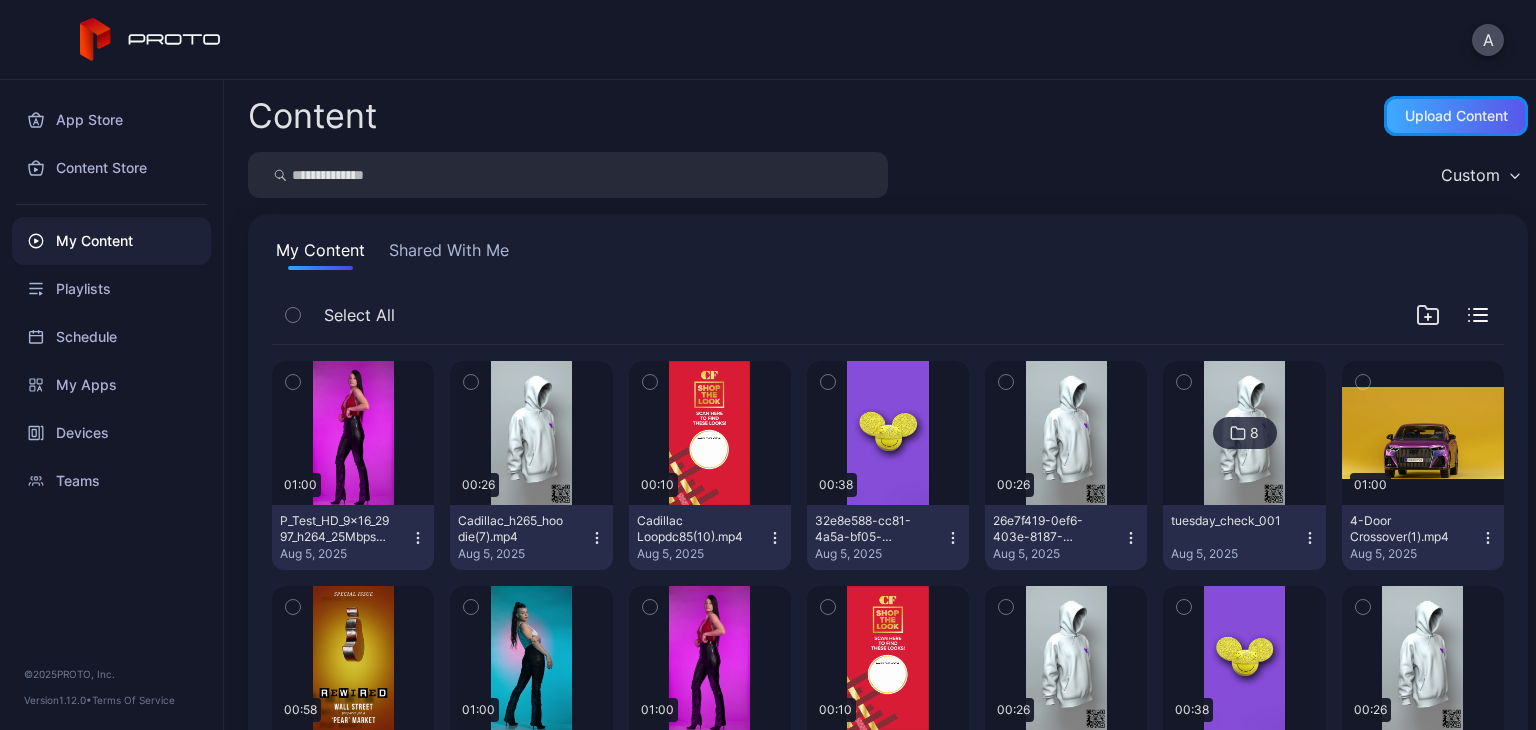 click on "Upload Content" at bounding box center (1456, 116) 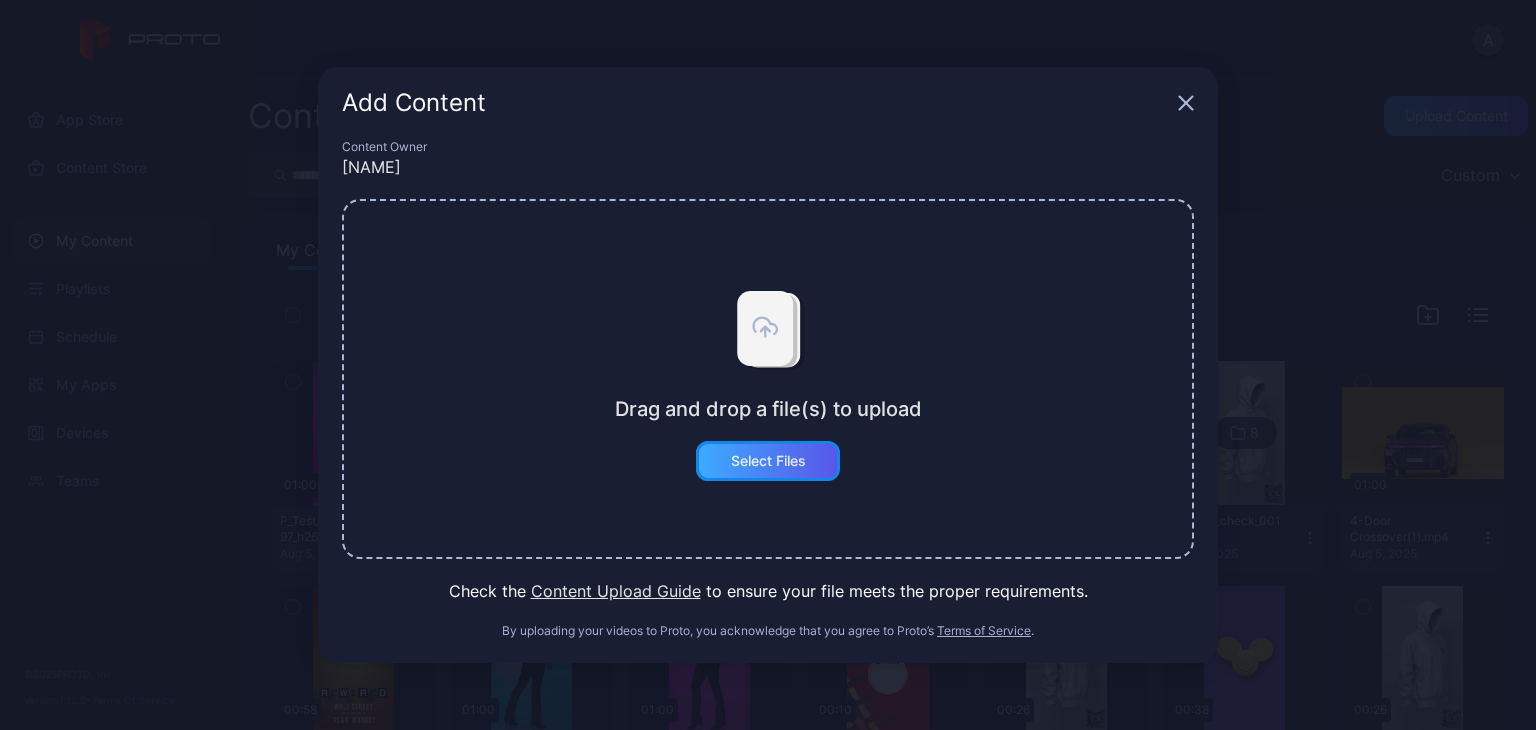 click on "Select Files" at bounding box center [768, 461] 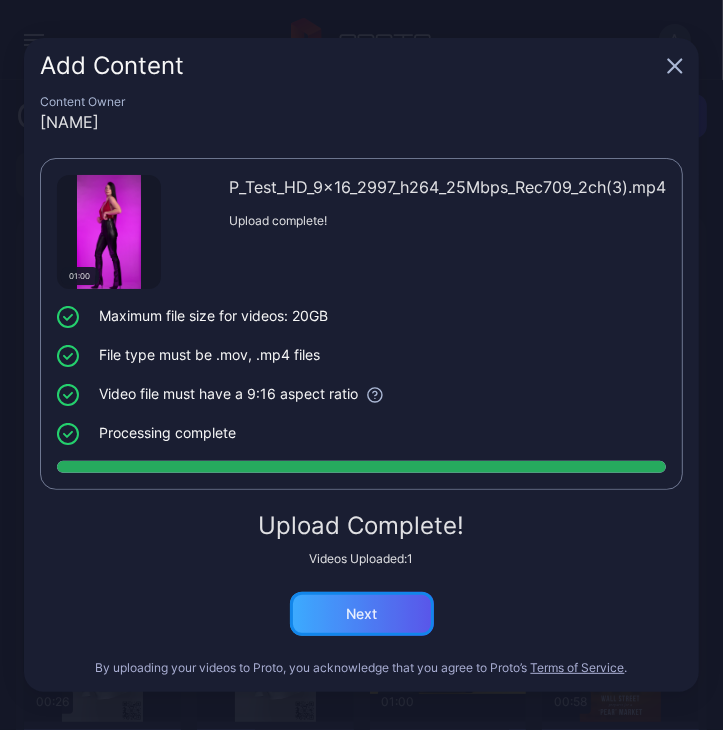 click on "Next" at bounding box center [361, 614] 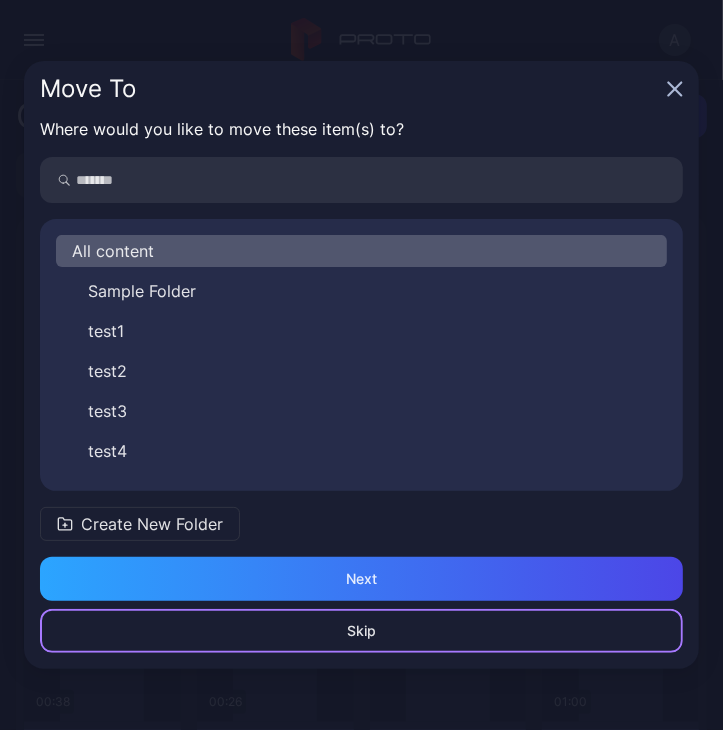 click on "Skip" at bounding box center [361, 631] 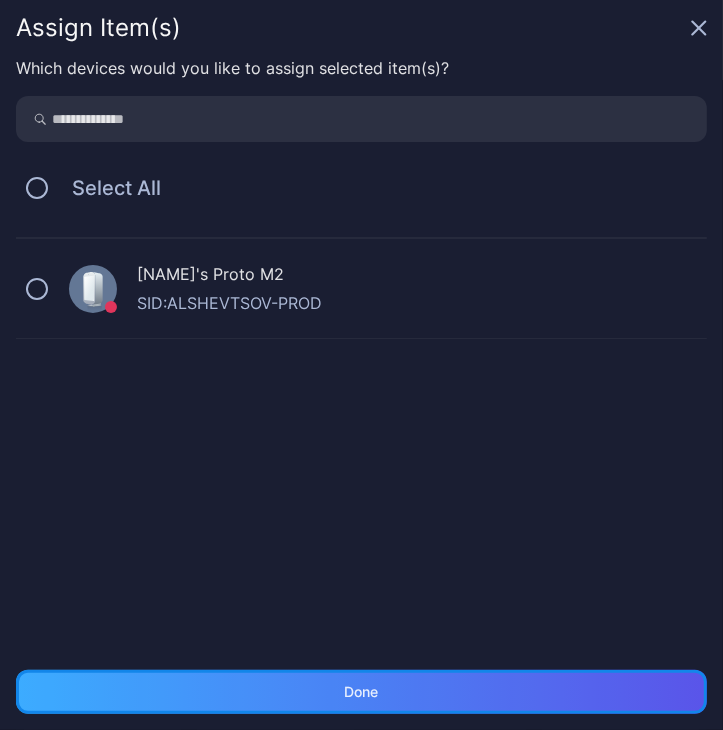 click on "Done" at bounding box center (361, 692) 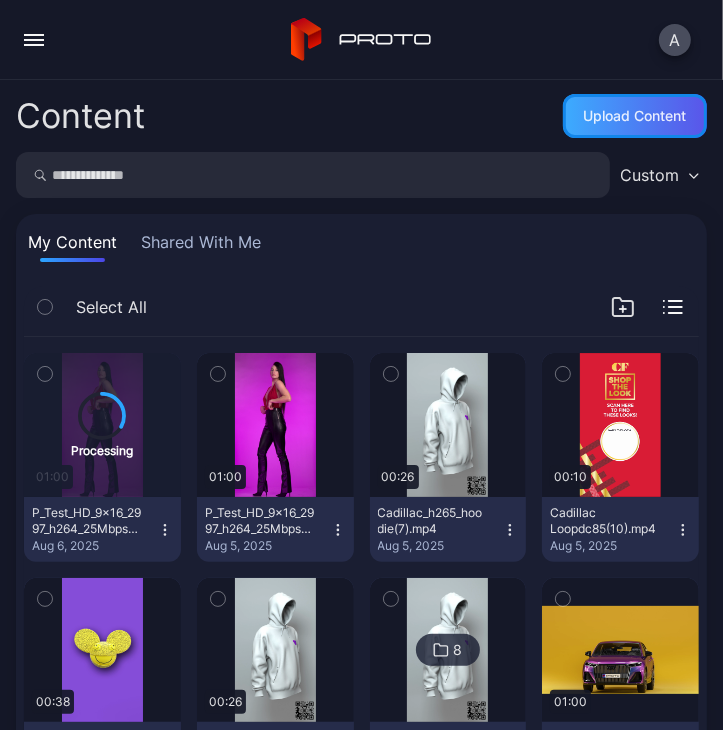 click on "Upload Content" at bounding box center [635, 116] 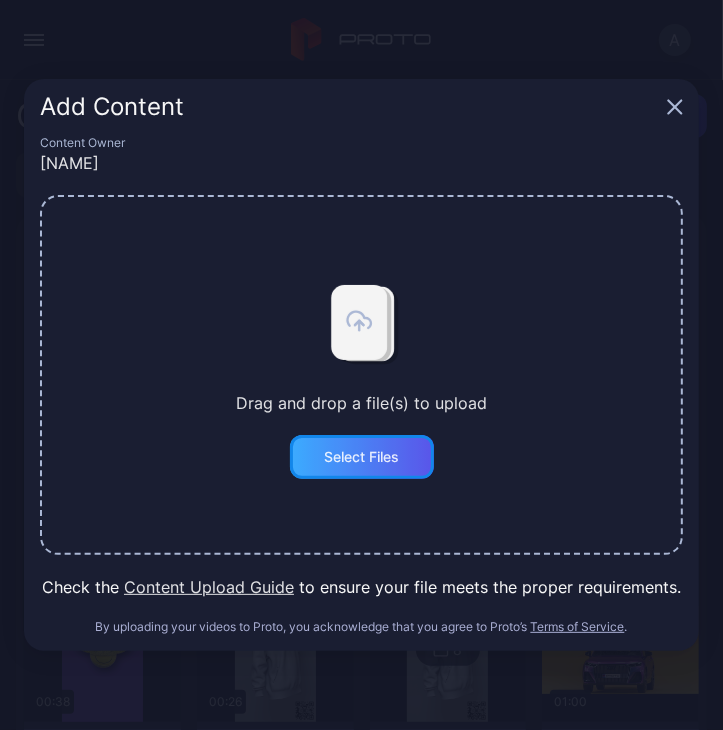 click on "Select Files" at bounding box center [362, 457] 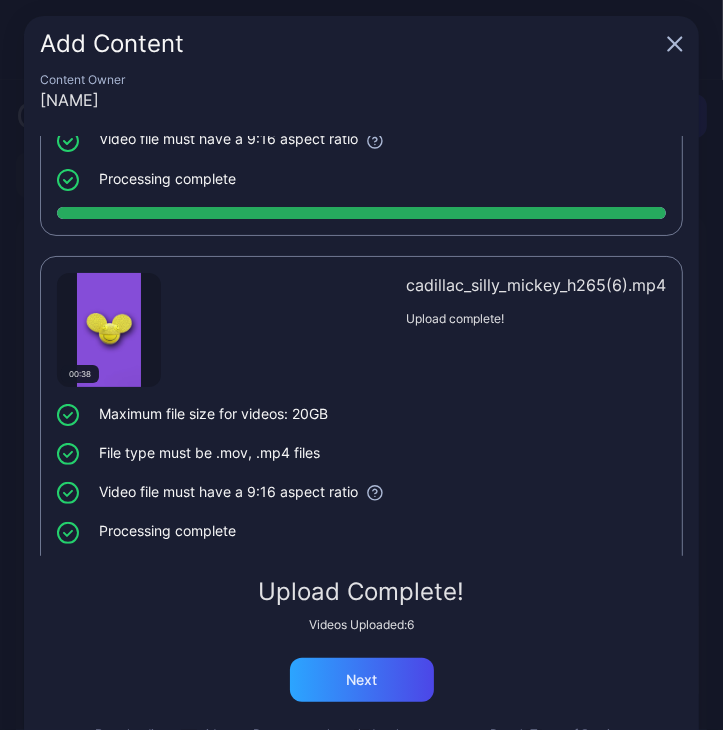 scroll, scrollTop: 1655, scrollLeft: 0, axis: vertical 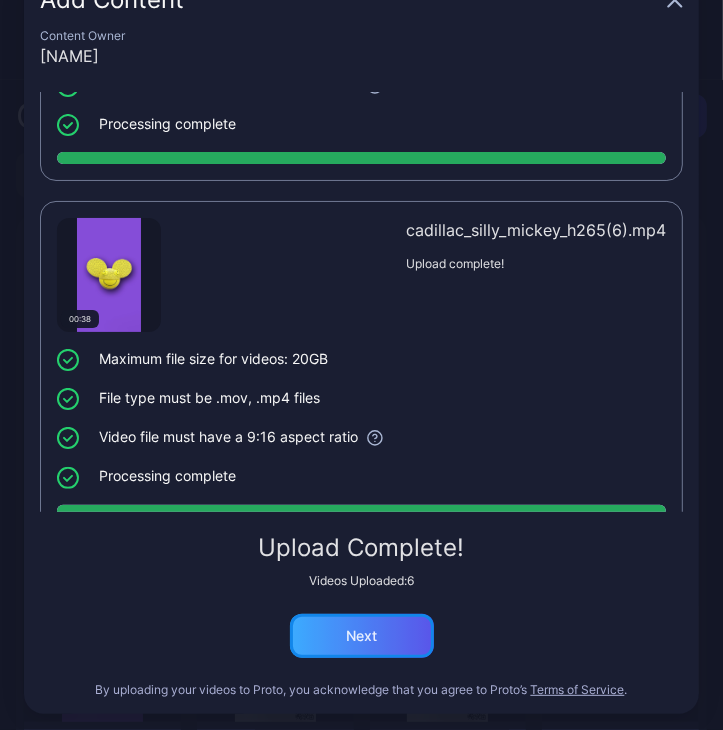 click on "Next" at bounding box center [362, 636] 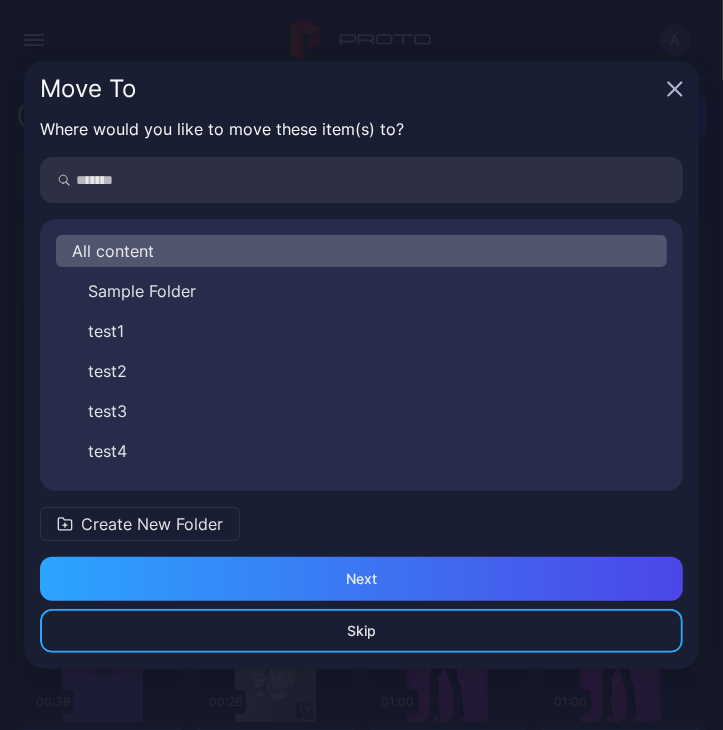 click on "Create New Folder" at bounding box center (152, 524) 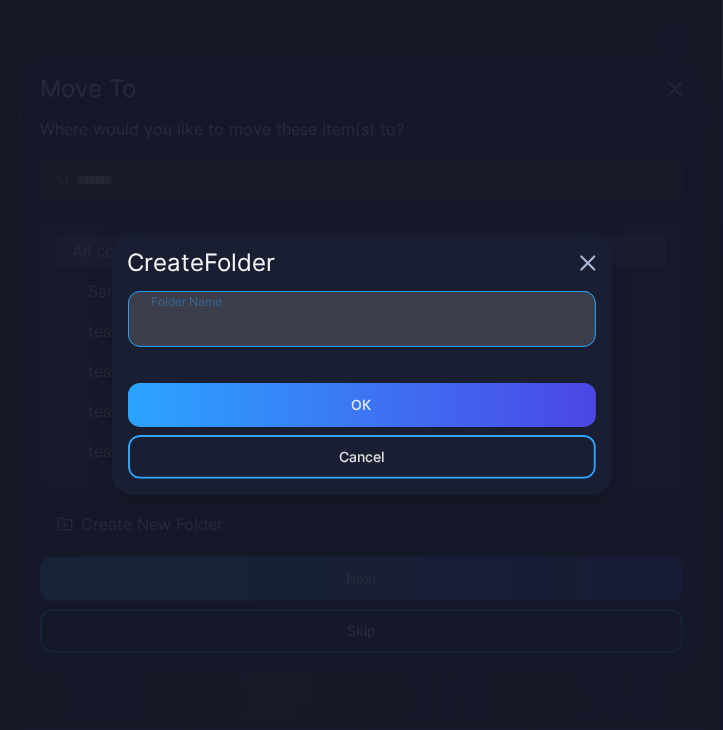 click on "Folder Name" at bounding box center (362, 319) 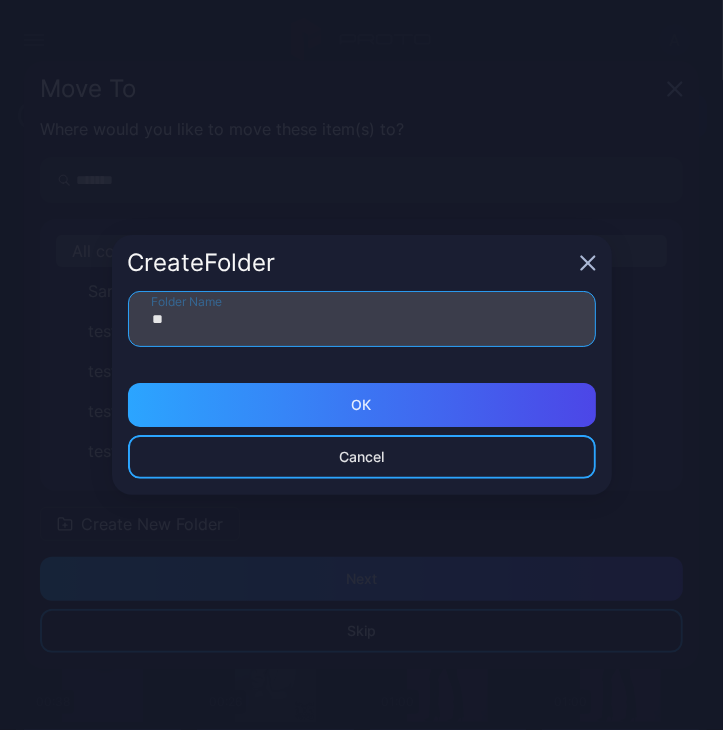 type on "*" 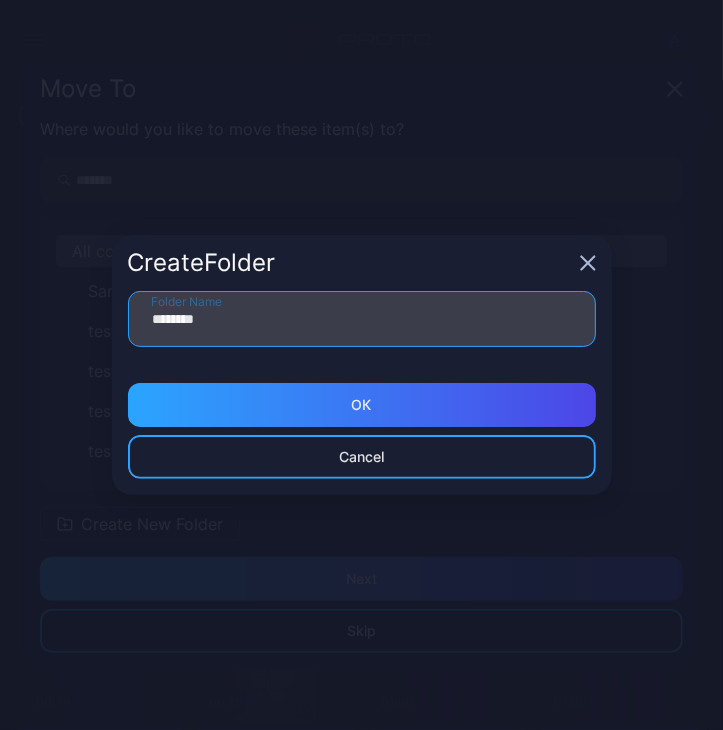 drag, startPoint x: 195, startPoint y: 309, endPoint x: 181, endPoint y: 322, distance: 19.104973 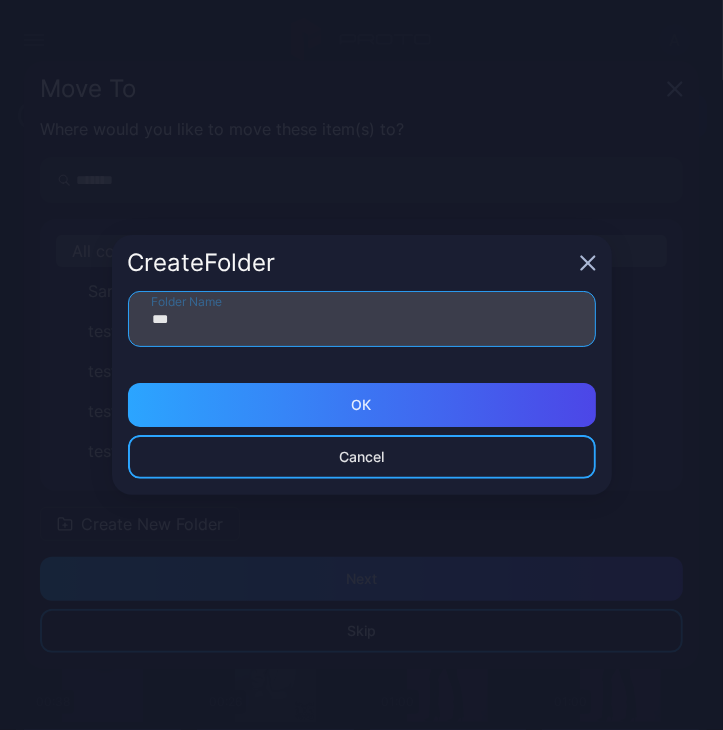 type on "*" 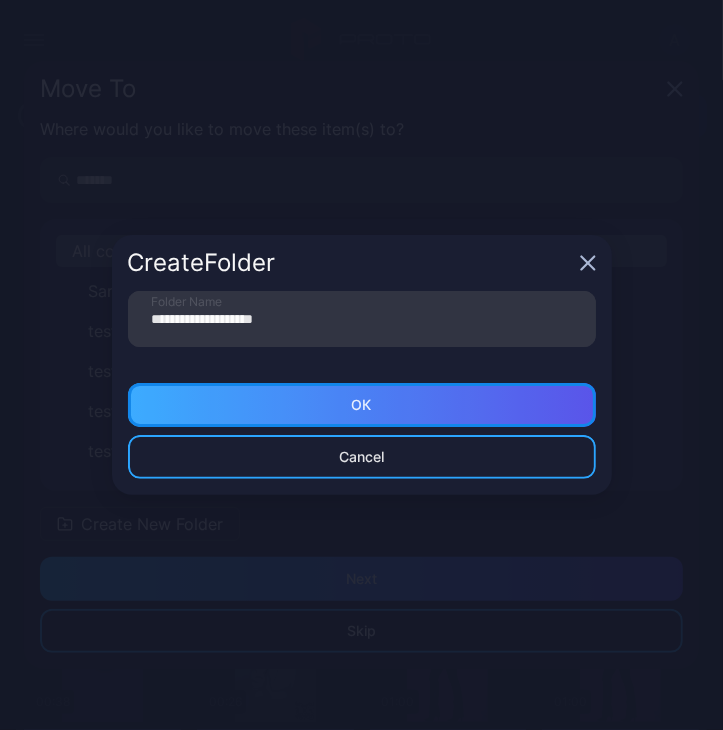 click on "ОК" at bounding box center (362, 405) 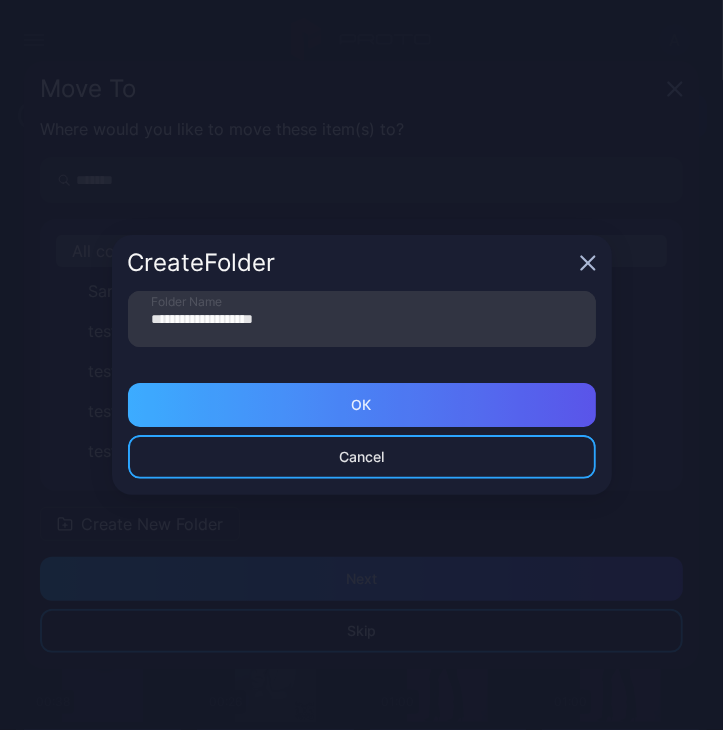 type on "**********" 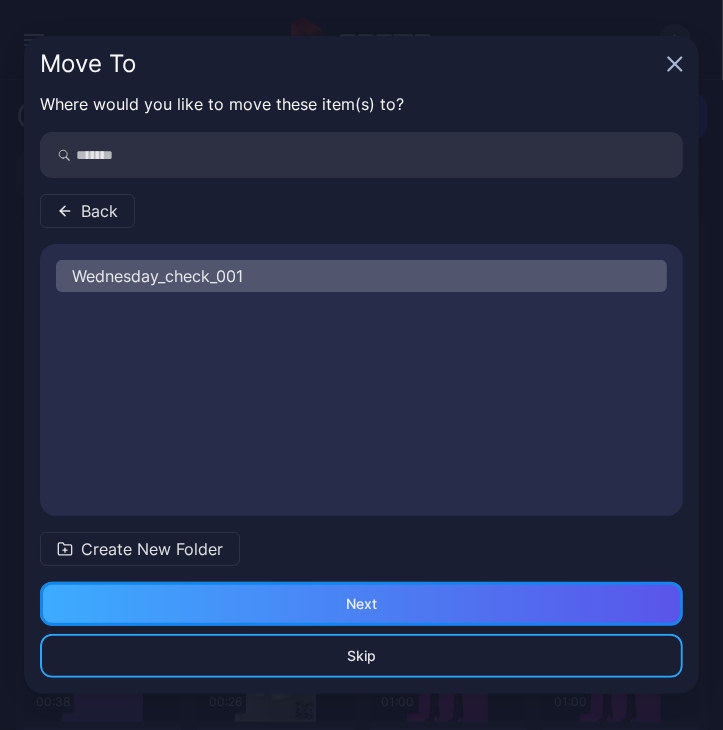 click on "Next" at bounding box center [361, 604] 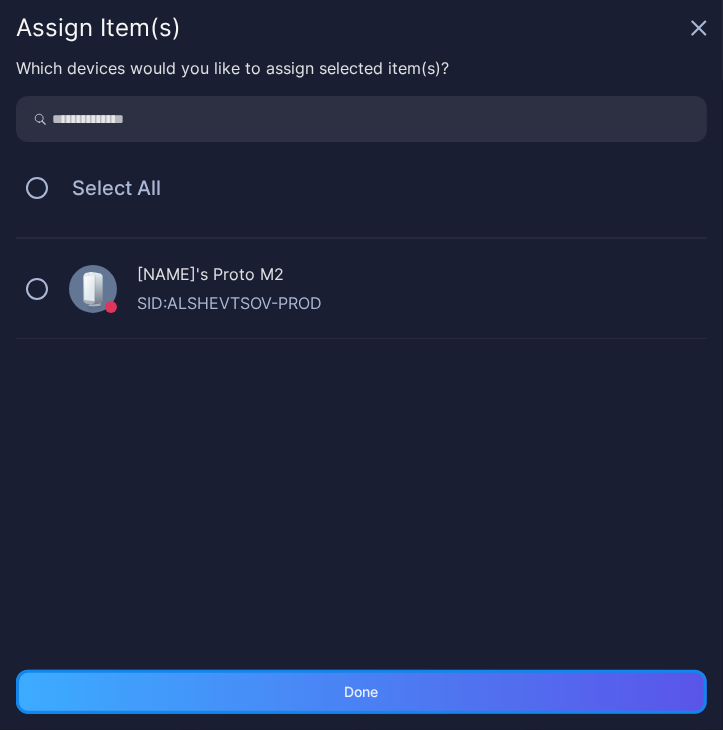 click on "Done" at bounding box center [361, 692] 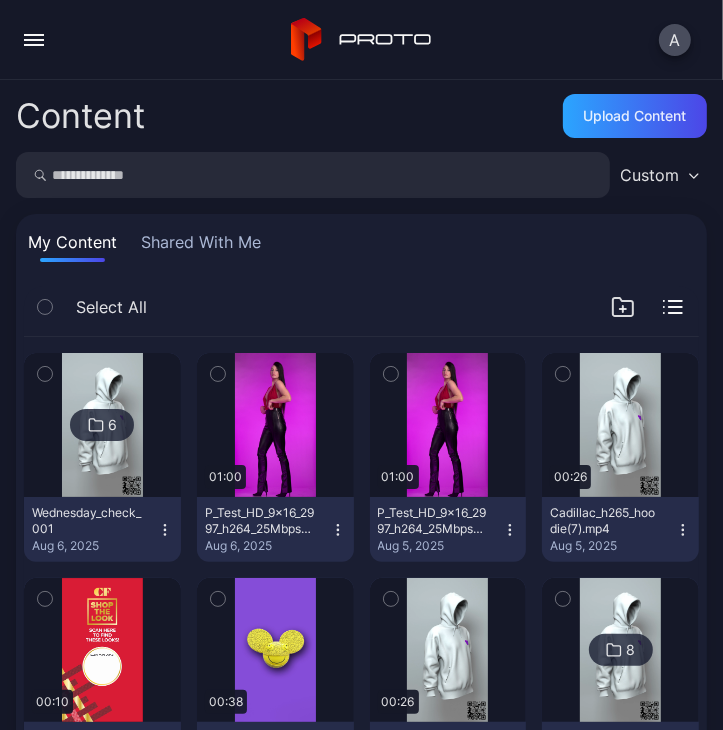 click at bounding box center [102, 425] 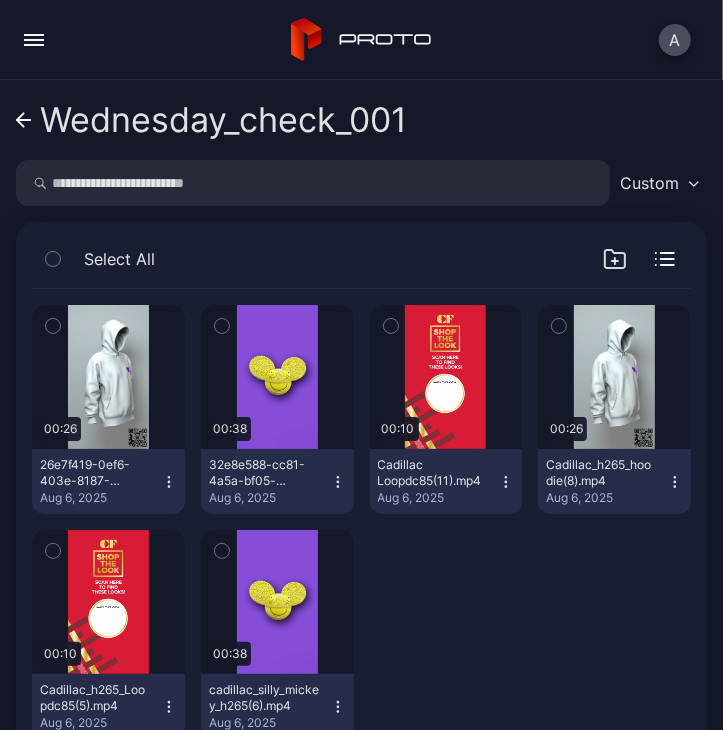 click 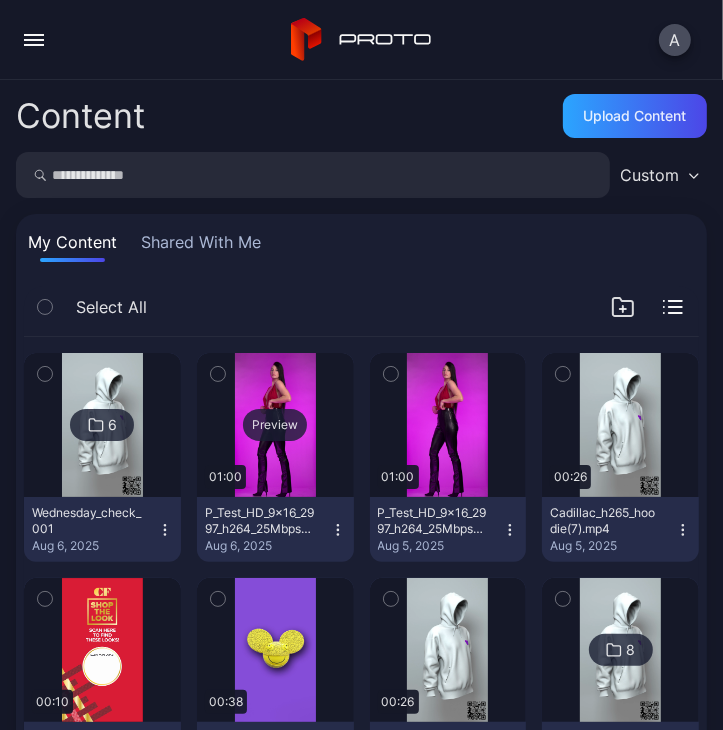 click on "Preview" at bounding box center [275, 425] 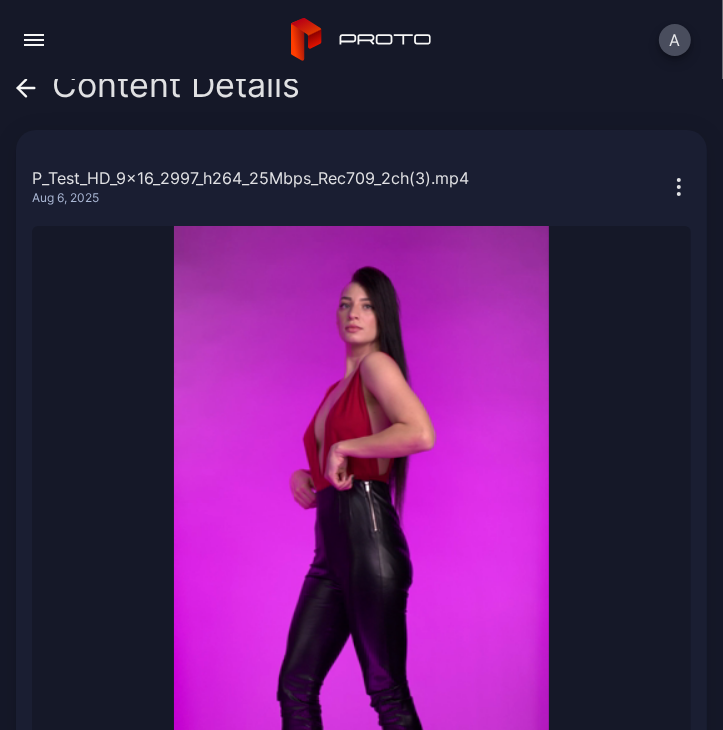 scroll, scrollTop: 0, scrollLeft: 0, axis: both 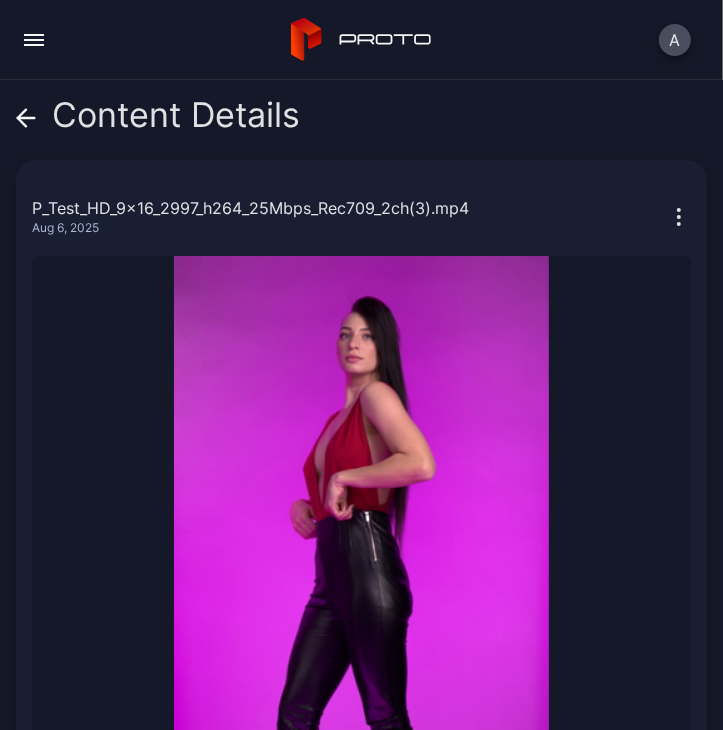 click 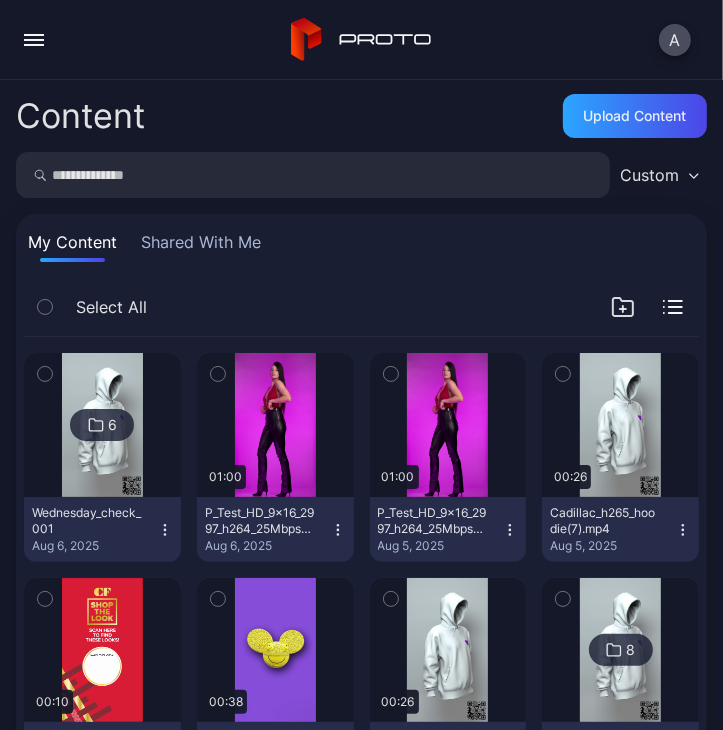 click on "6" at bounding box center (102, 425) 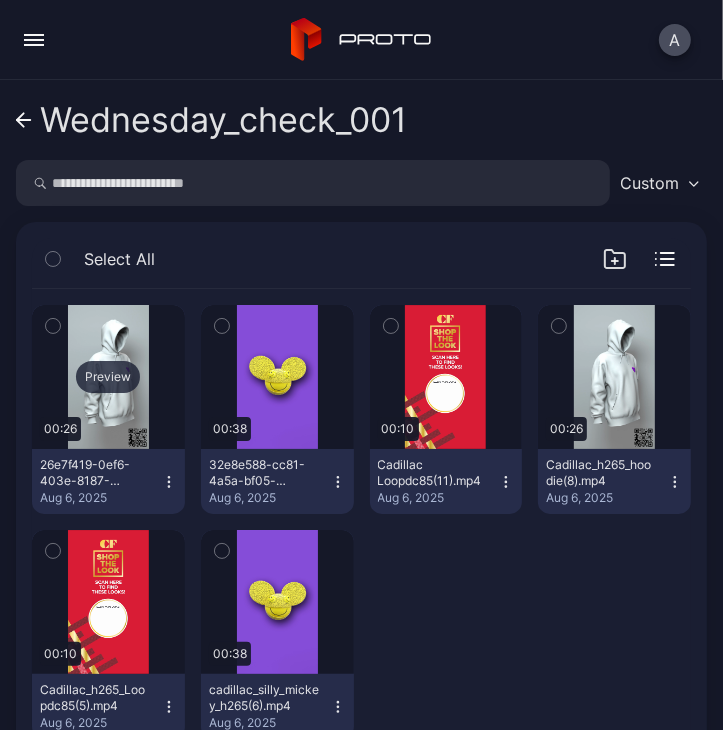click on "Preview" at bounding box center [108, 377] 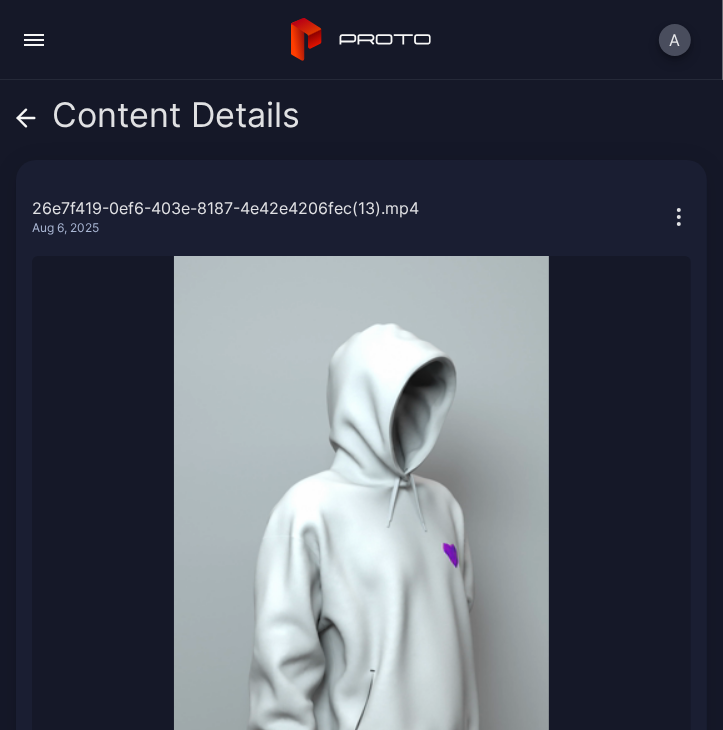click 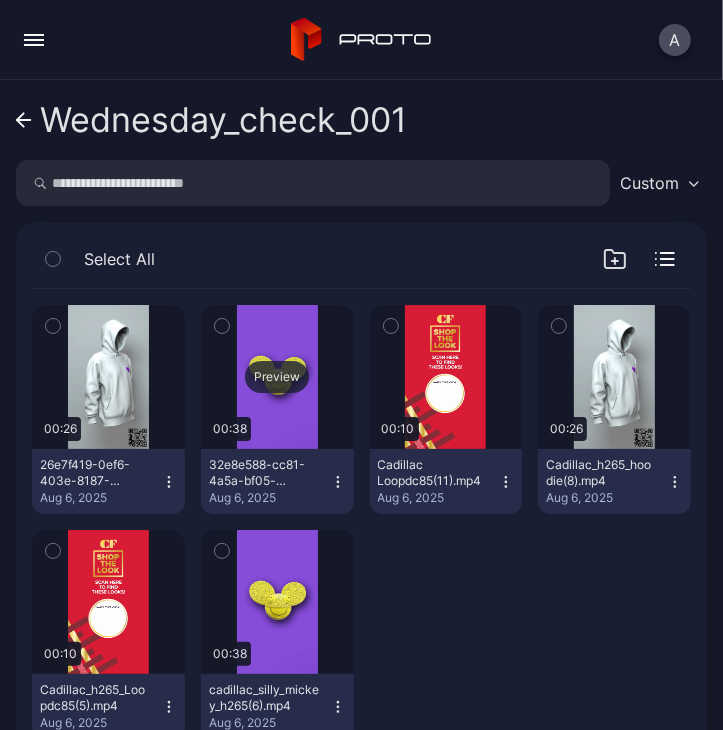 click on "Preview" at bounding box center [277, 377] 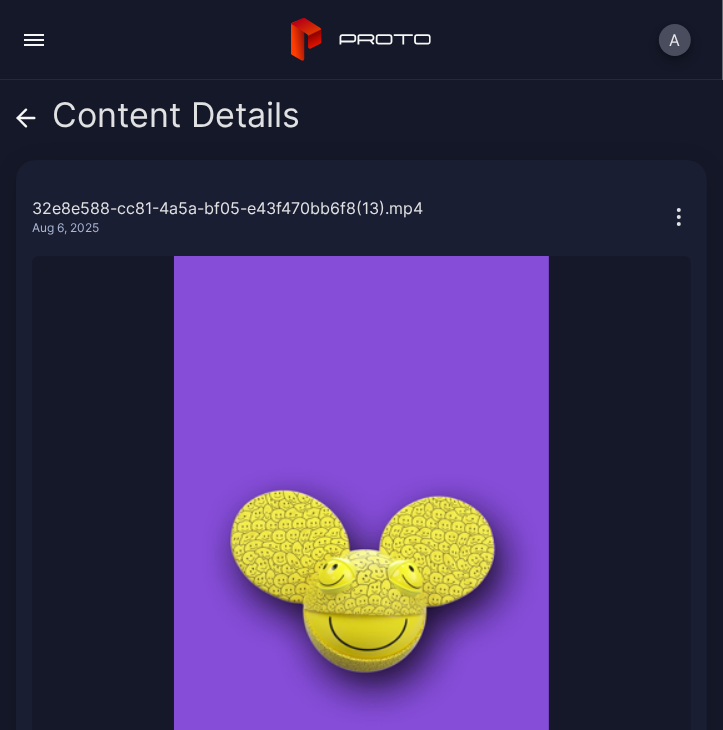click 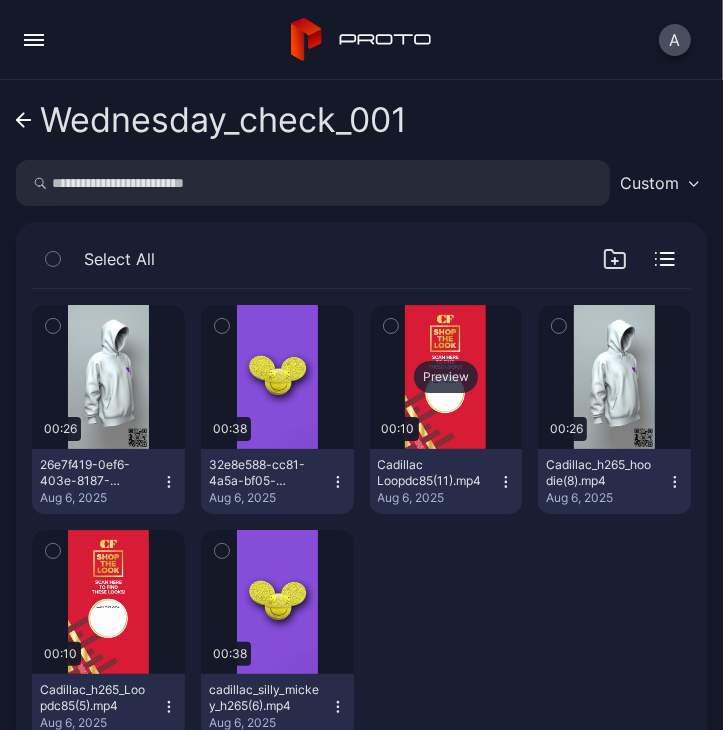 click on "Preview" at bounding box center (446, 377) 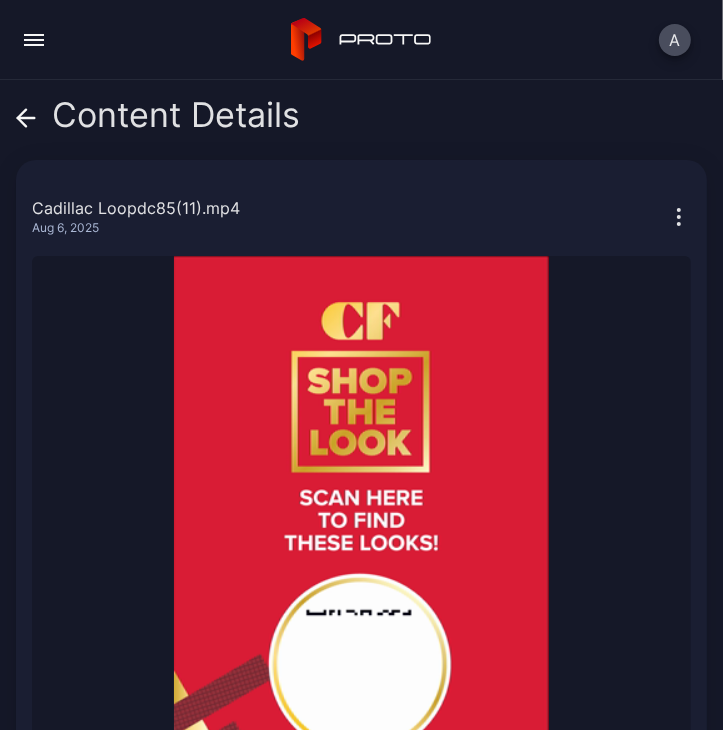 click 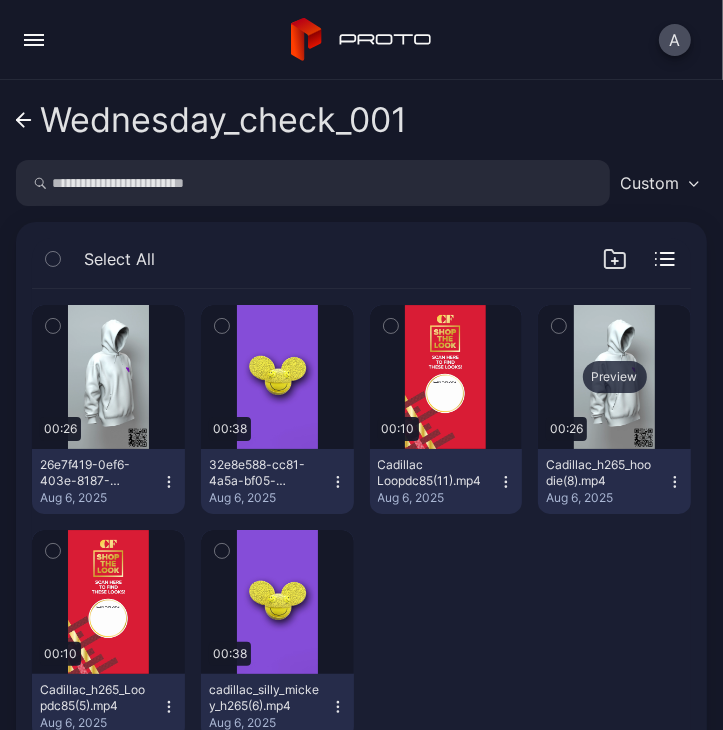 click on "Preview" at bounding box center [615, 377] 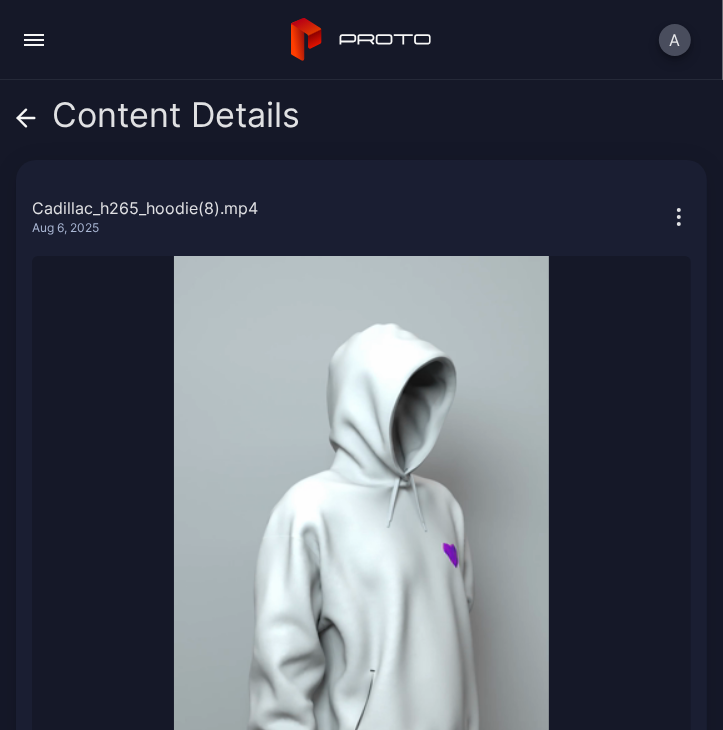 click 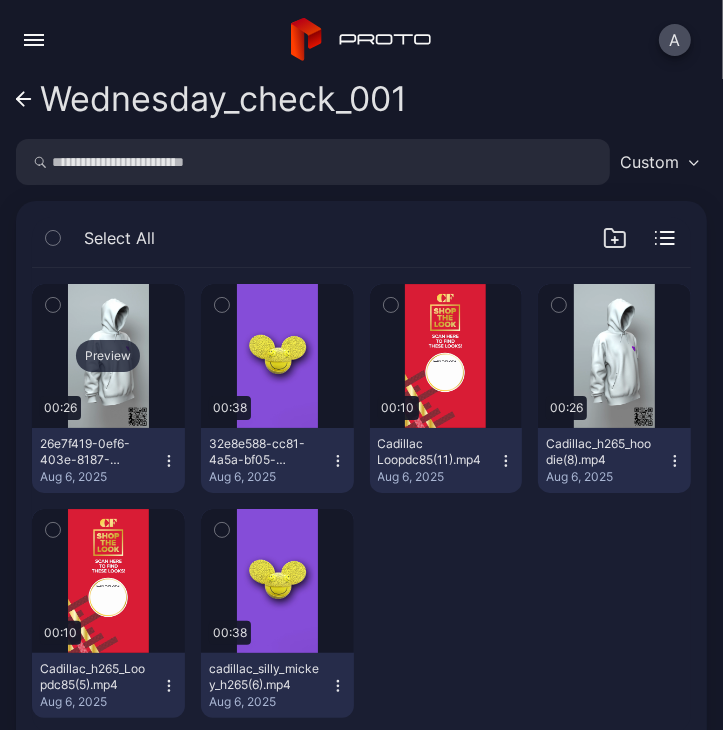 scroll, scrollTop: 57, scrollLeft: 0, axis: vertical 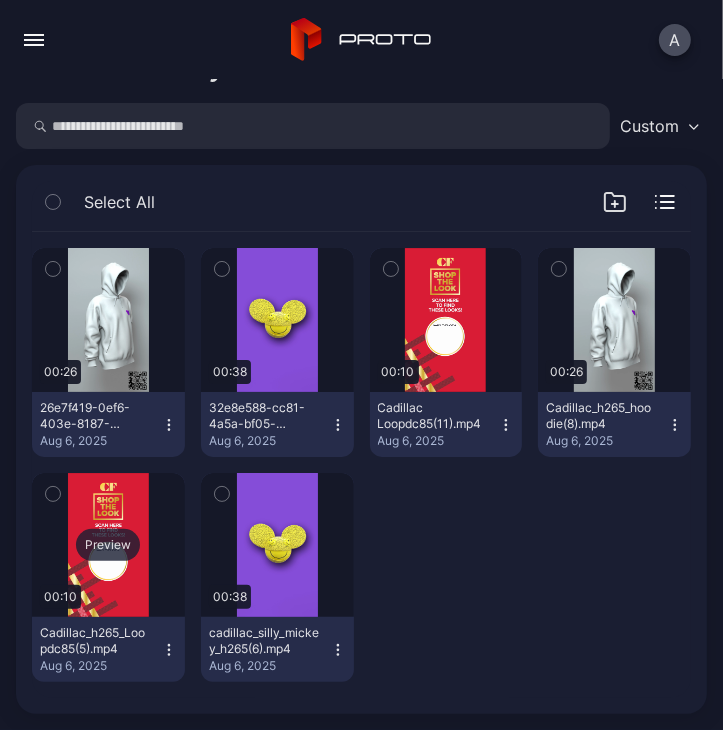 click on "Preview" at bounding box center [108, 545] 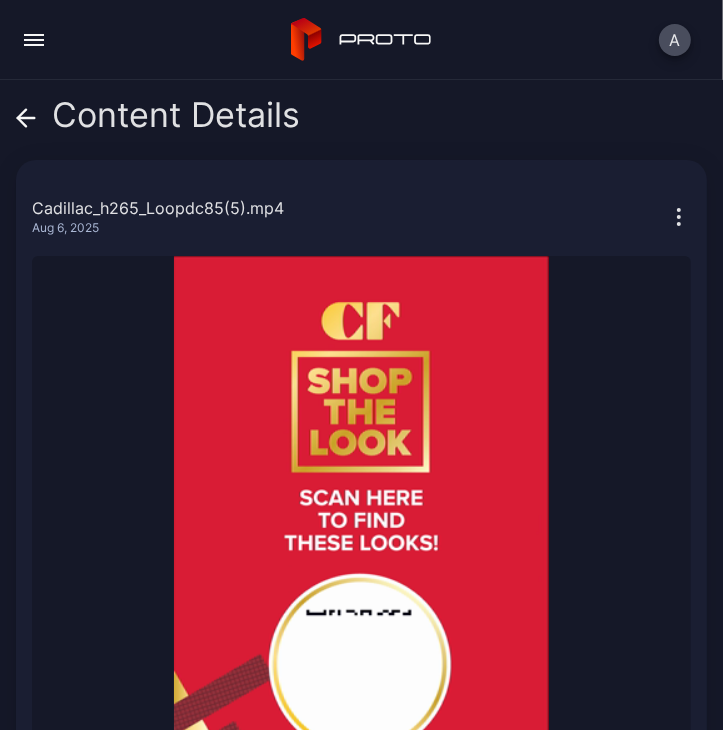 click 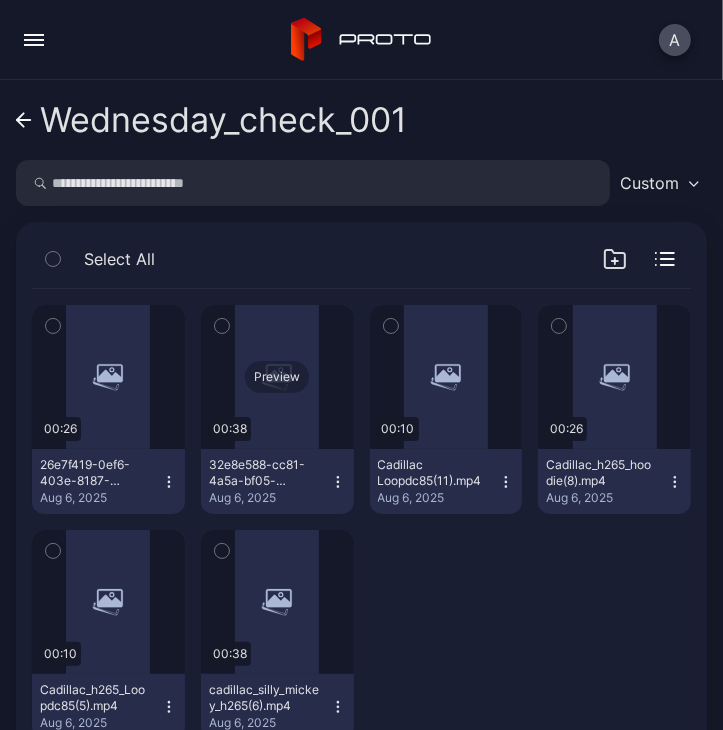 scroll, scrollTop: 57, scrollLeft: 0, axis: vertical 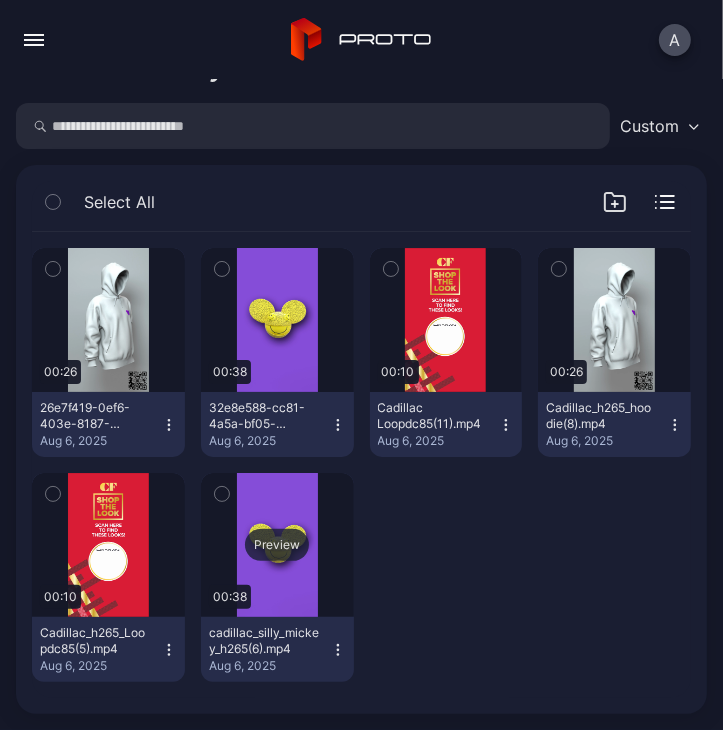 click on "Preview" at bounding box center [277, 545] 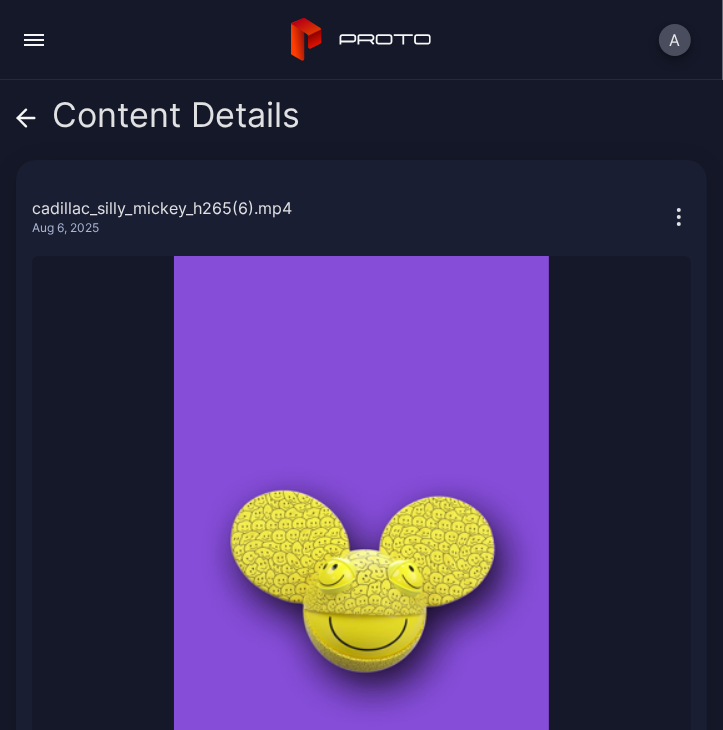 click 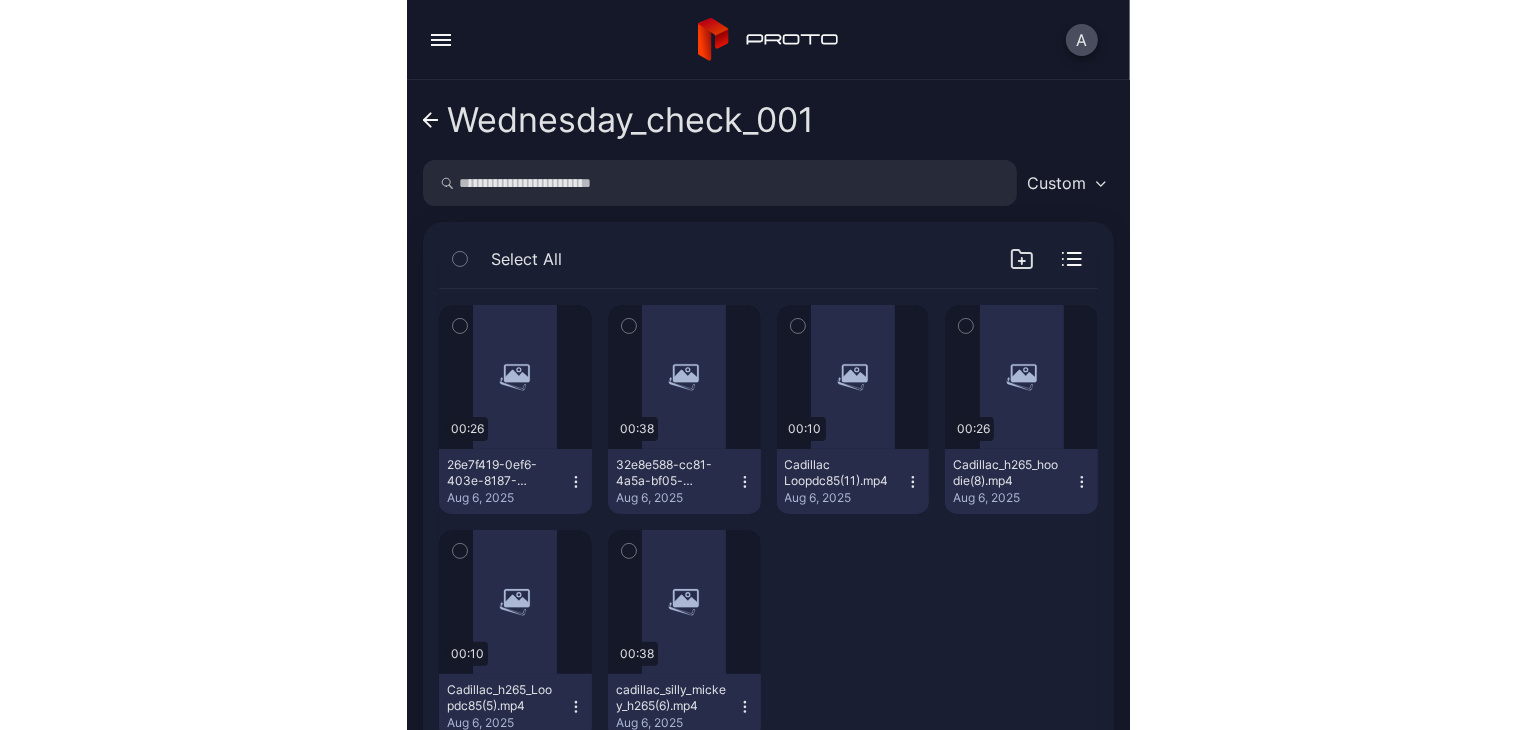 scroll, scrollTop: 57, scrollLeft: 0, axis: vertical 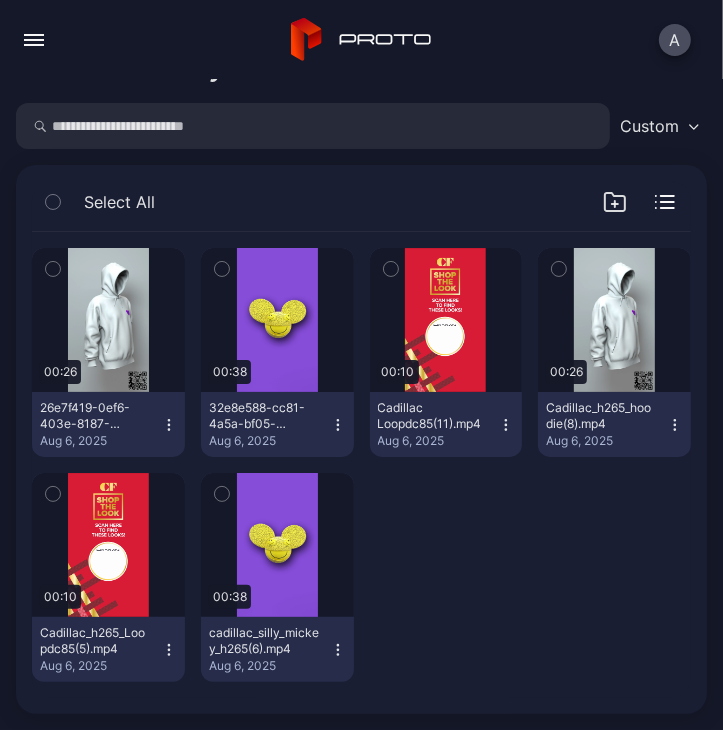 click at bounding box center (34, 126) 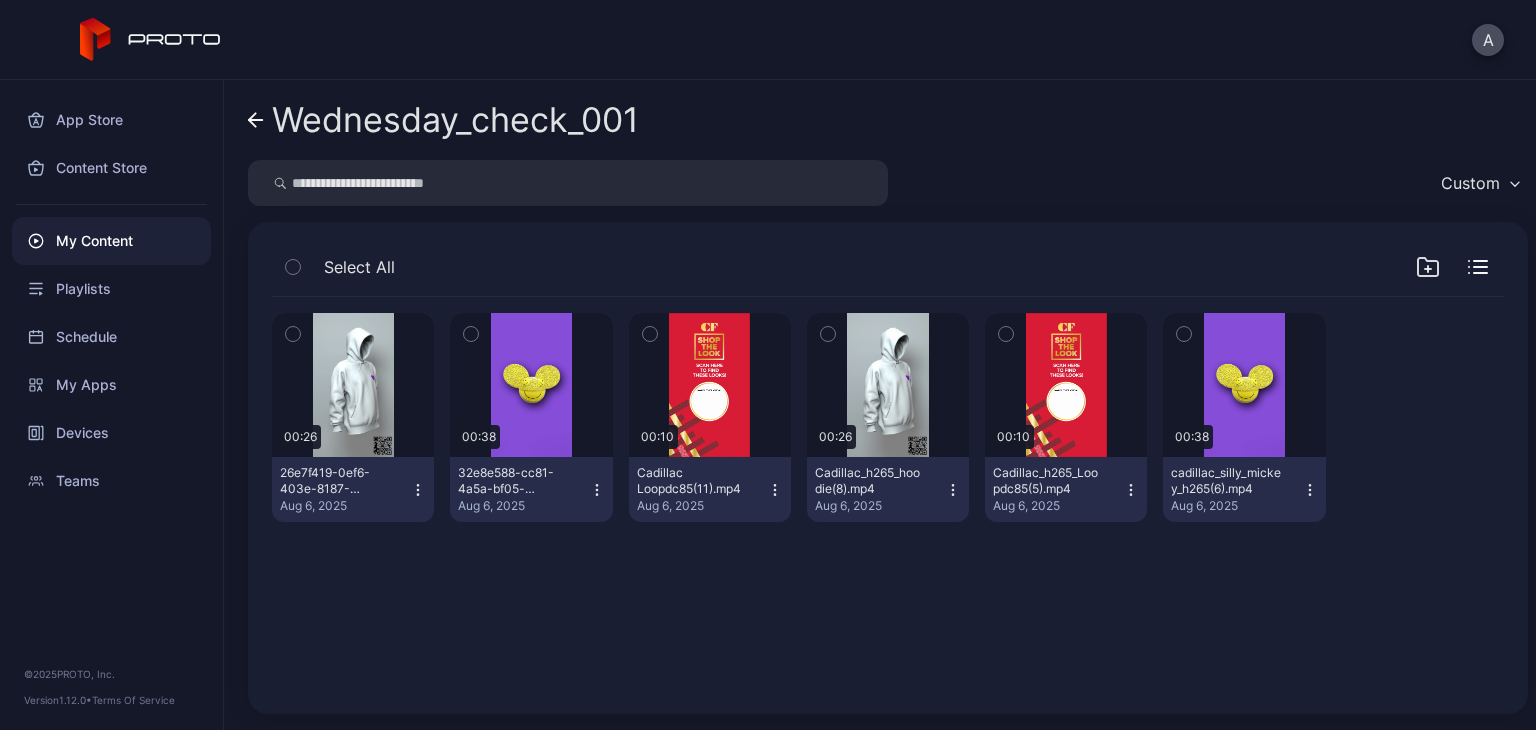 scroll, scrollTop: 0, scrollLeft: 0, axis: both 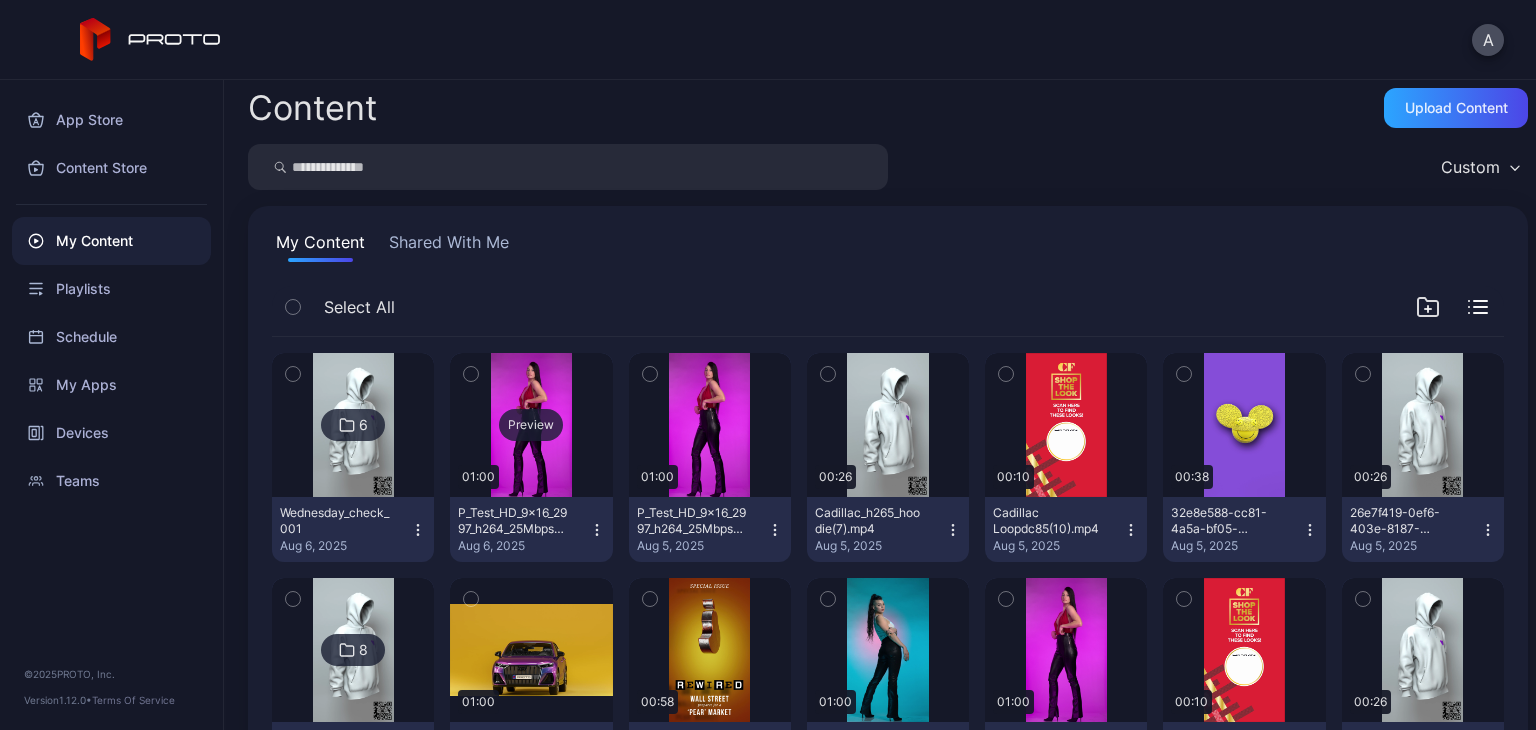 click on "Preview" at bounding box center (531, 425) 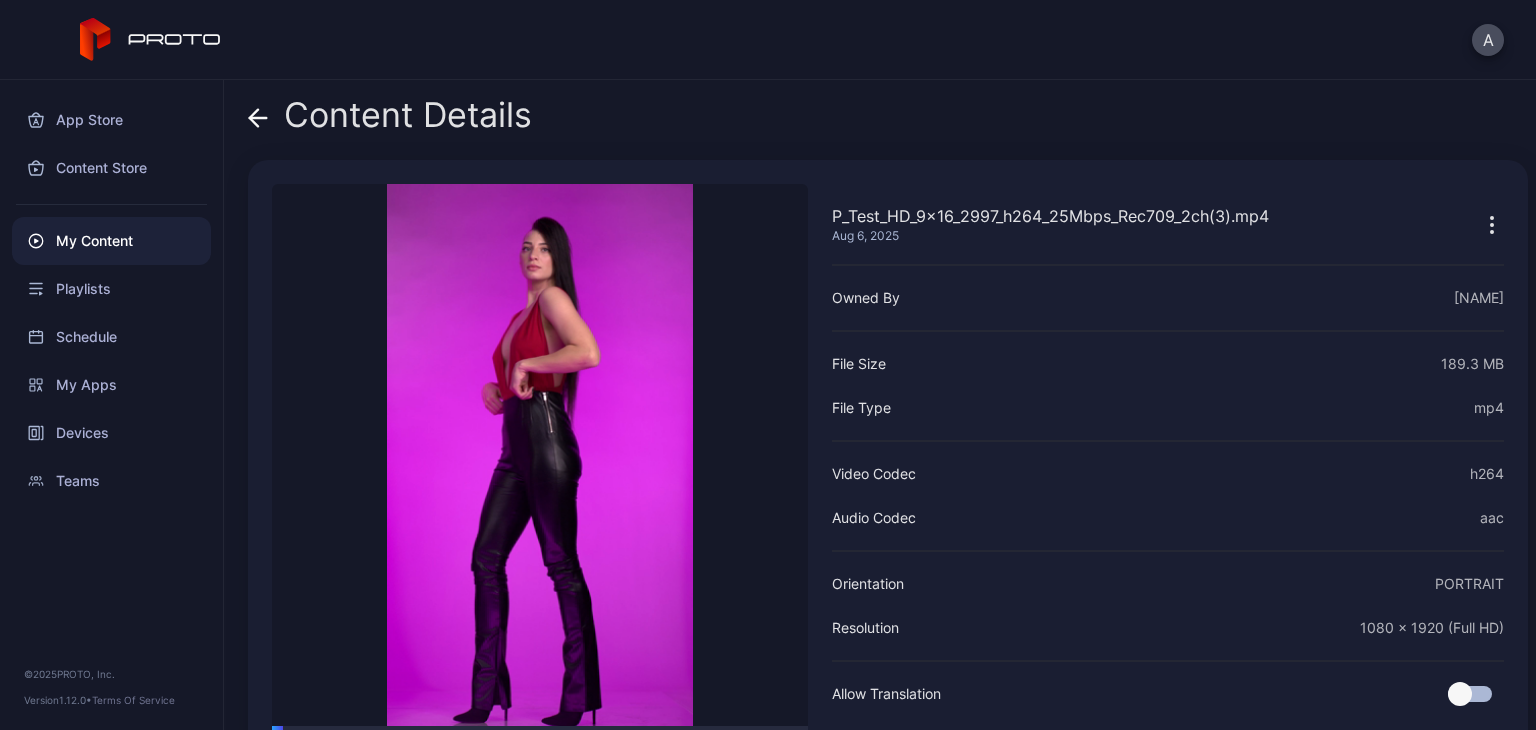 click on "Content Details P_Test_HD_9x16_2997_h264_25Mbps_Rec709_2ch(3).mp4 Aug 6, 2025 Sorry, your browser doesn‘t support embedded videos 00:01  /  01:00 P_Test_HD_9x16_2997_h264_25Mbps_Rec709_2ch(3).mp4 Aug 6, 2025 Owned By [NAME] File Size 189.3 MB File Type mp4 Video Codec h264 Audio Codec aac Orientation PORTRAIT Resolution 1080 x 1920 (Full HD) Allow Translation" at bounding box center (880, 405) 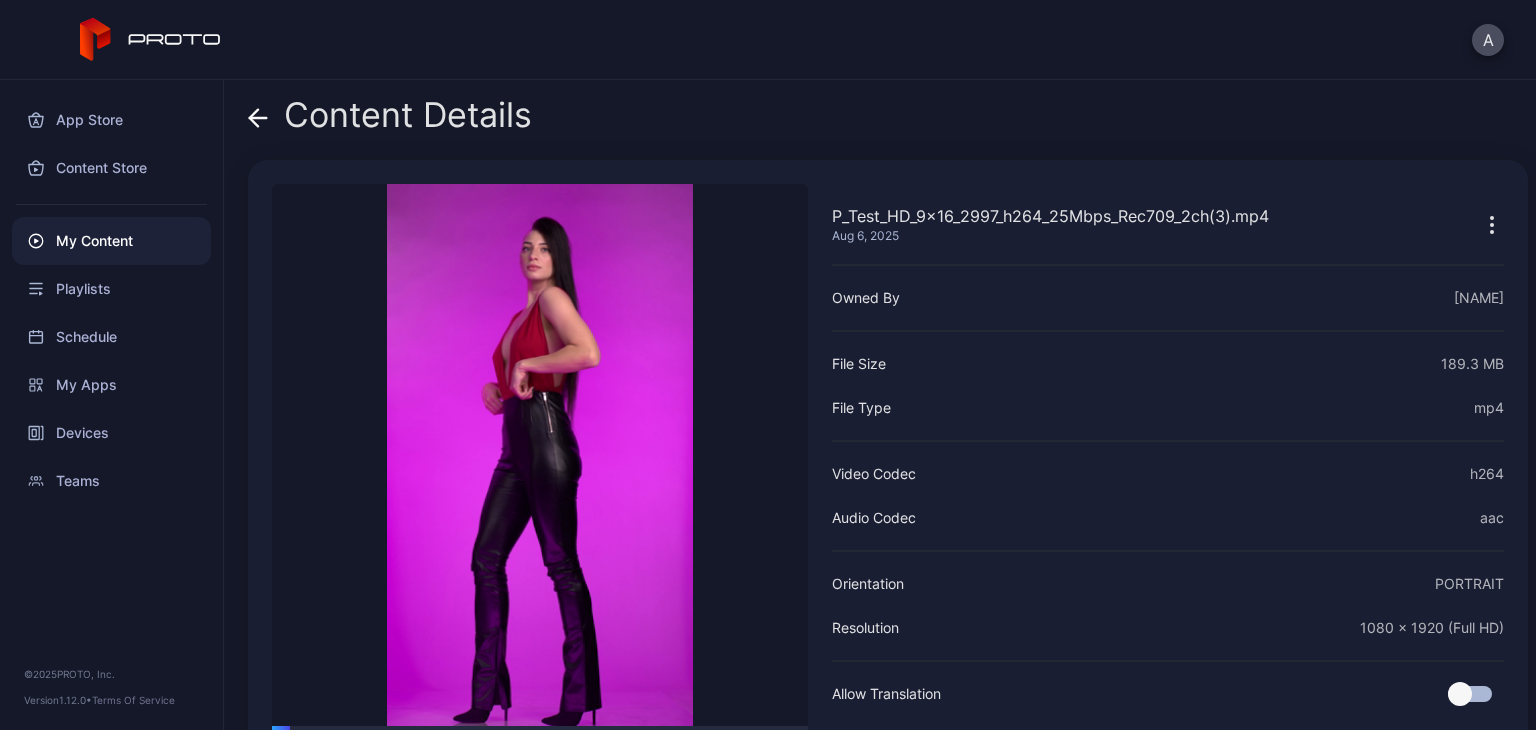 click 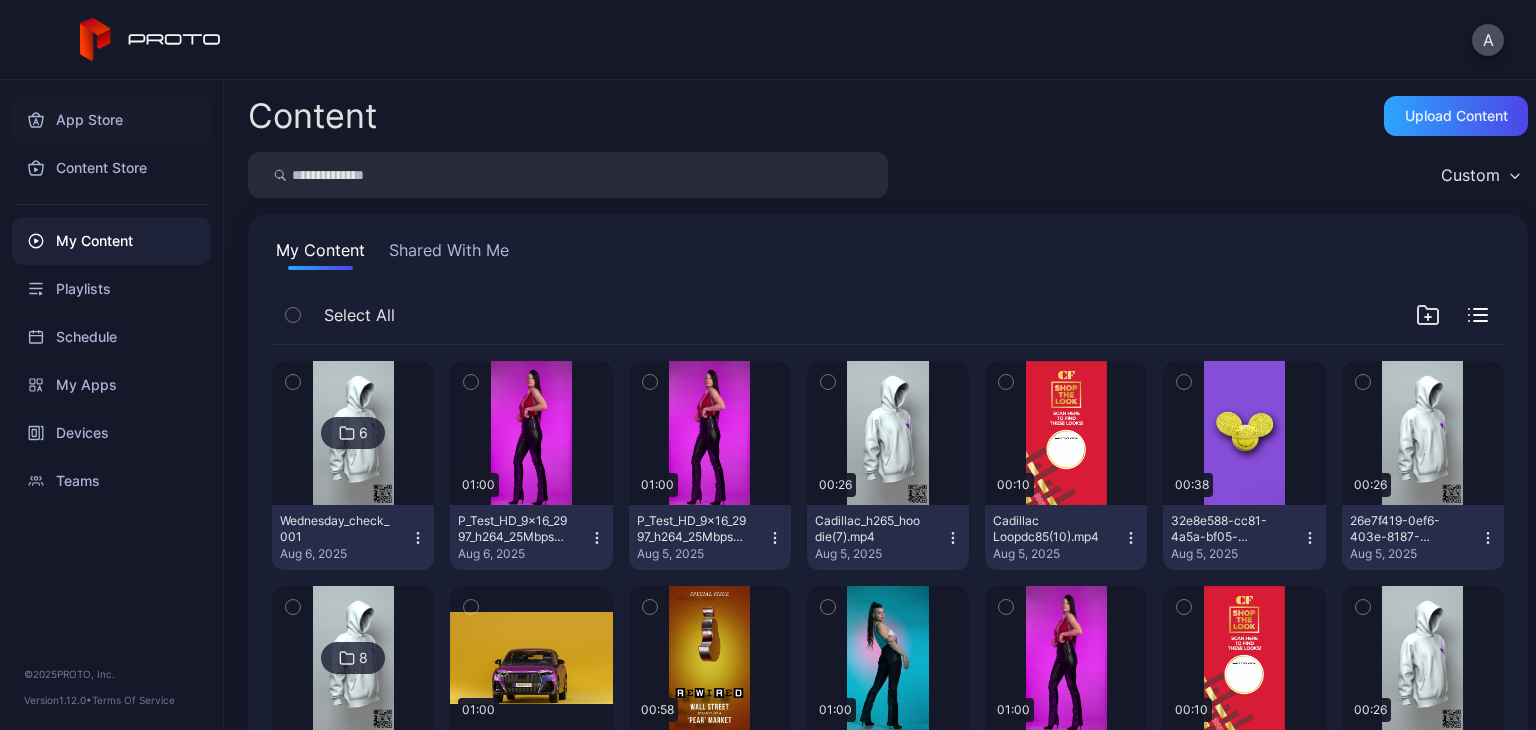 scroll, scrollTop: 8, scrollLeft: 0, axis: vertical 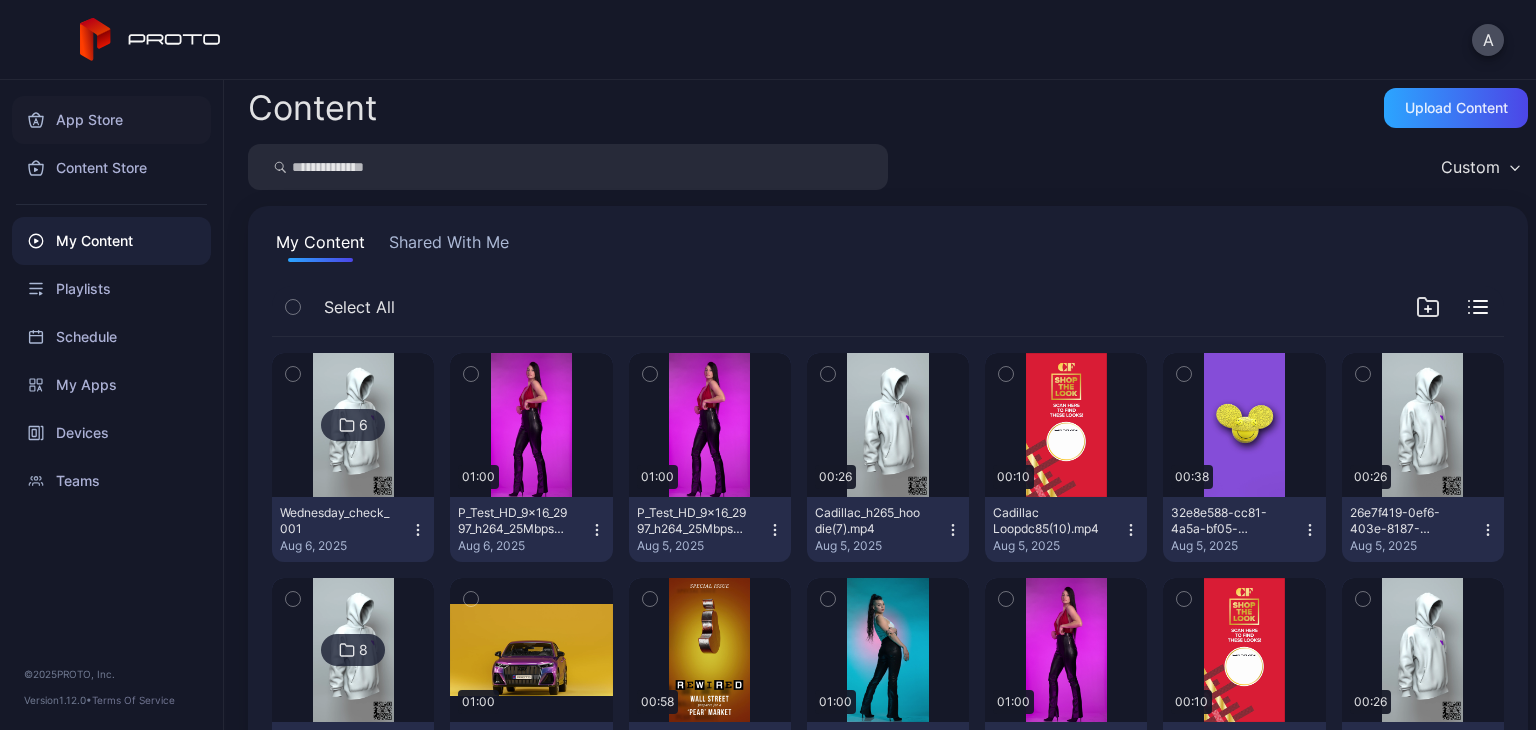 click on "App Store" at bounding box center [111, 120] 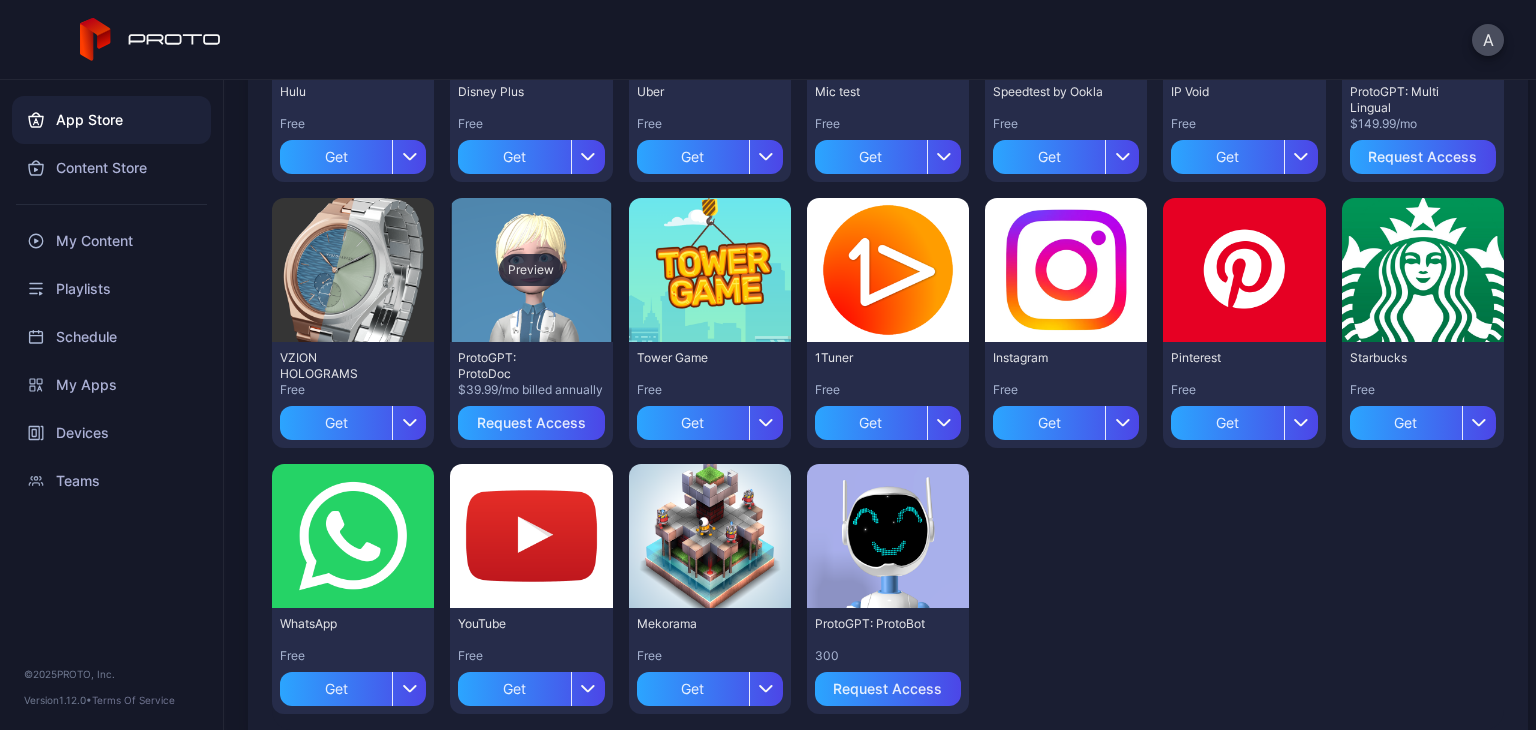 scroll, scrollTop: 668, scrollLeft: 0, axis: vertical 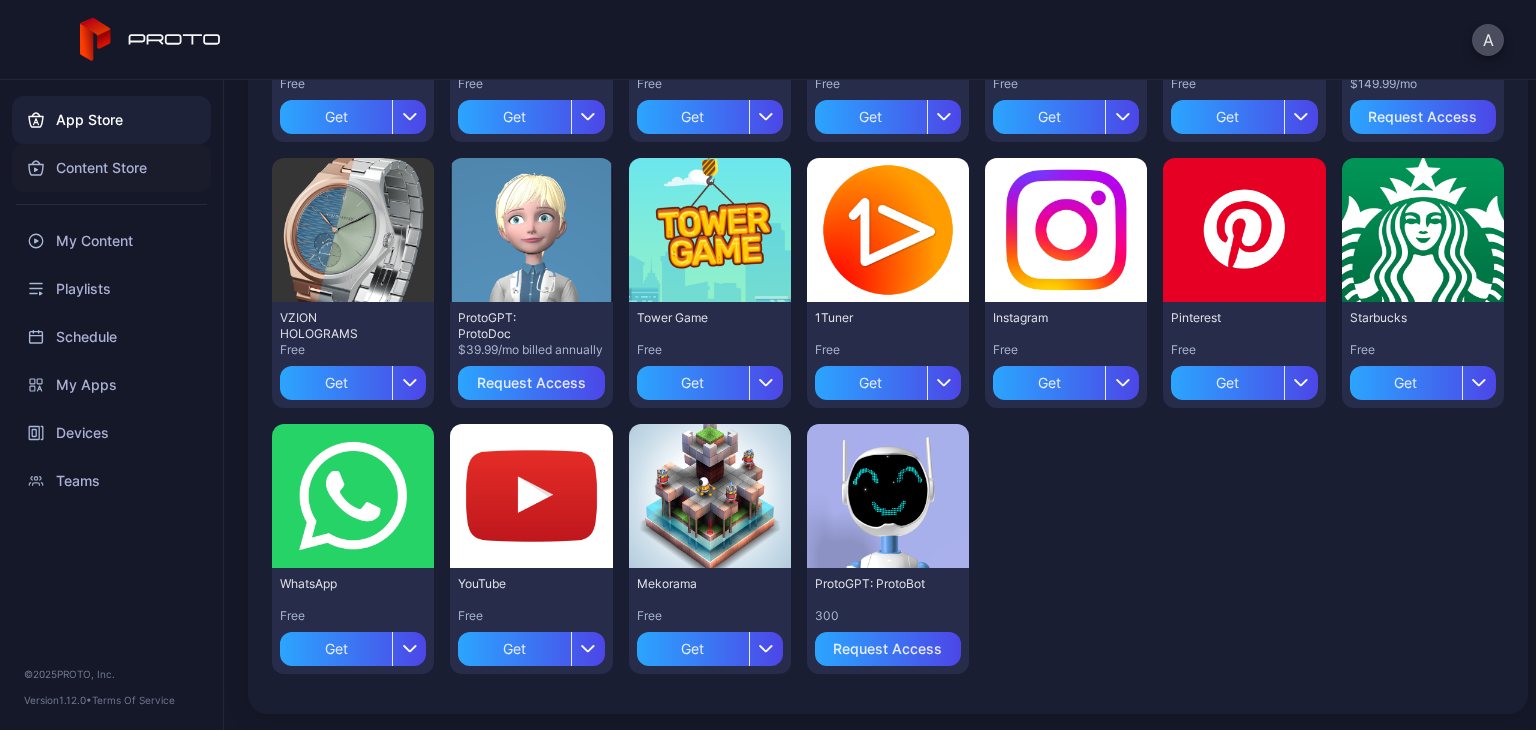 click on "Content Store" at bounding box center [111, 168] 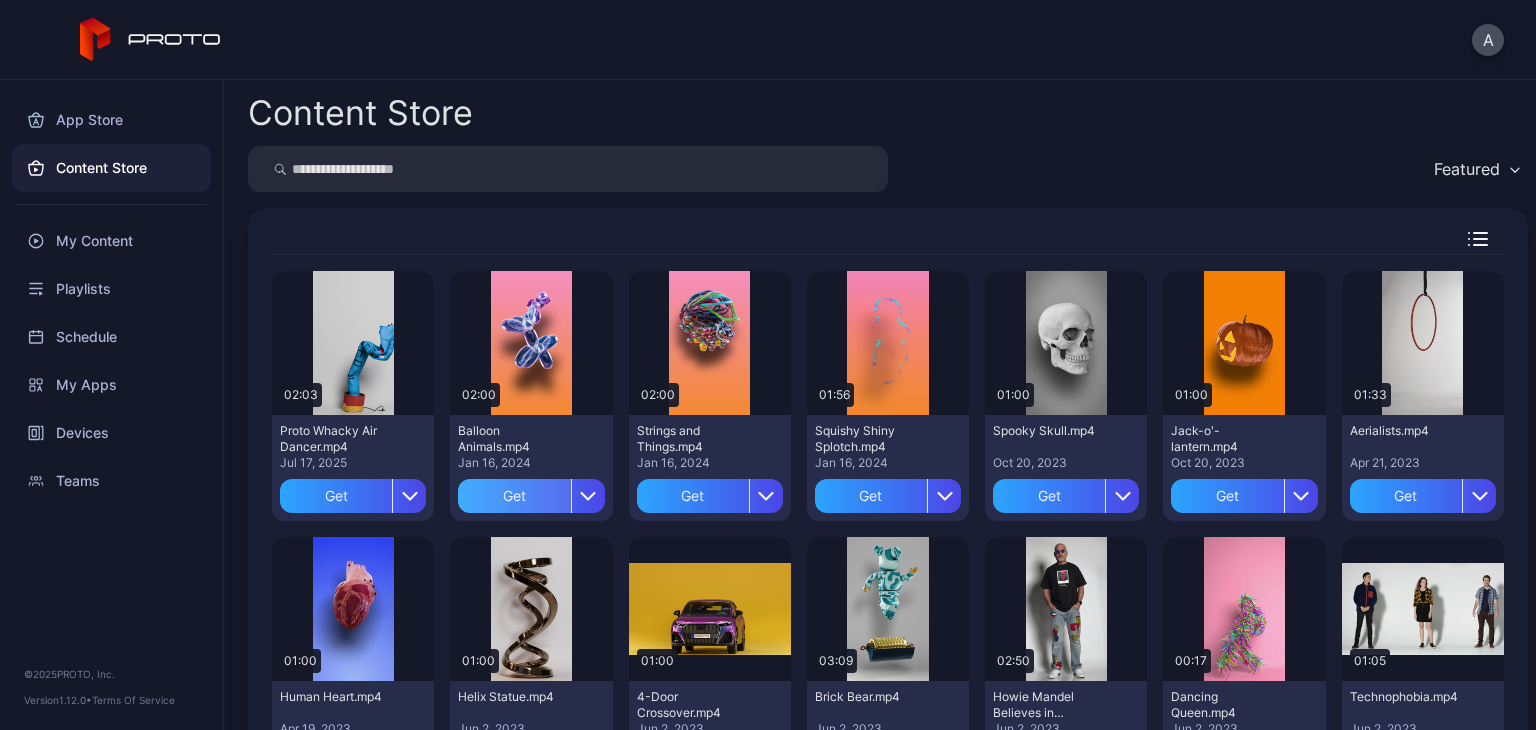 scroll, scrollTop: 0, scrollLeft: 0, axis: both 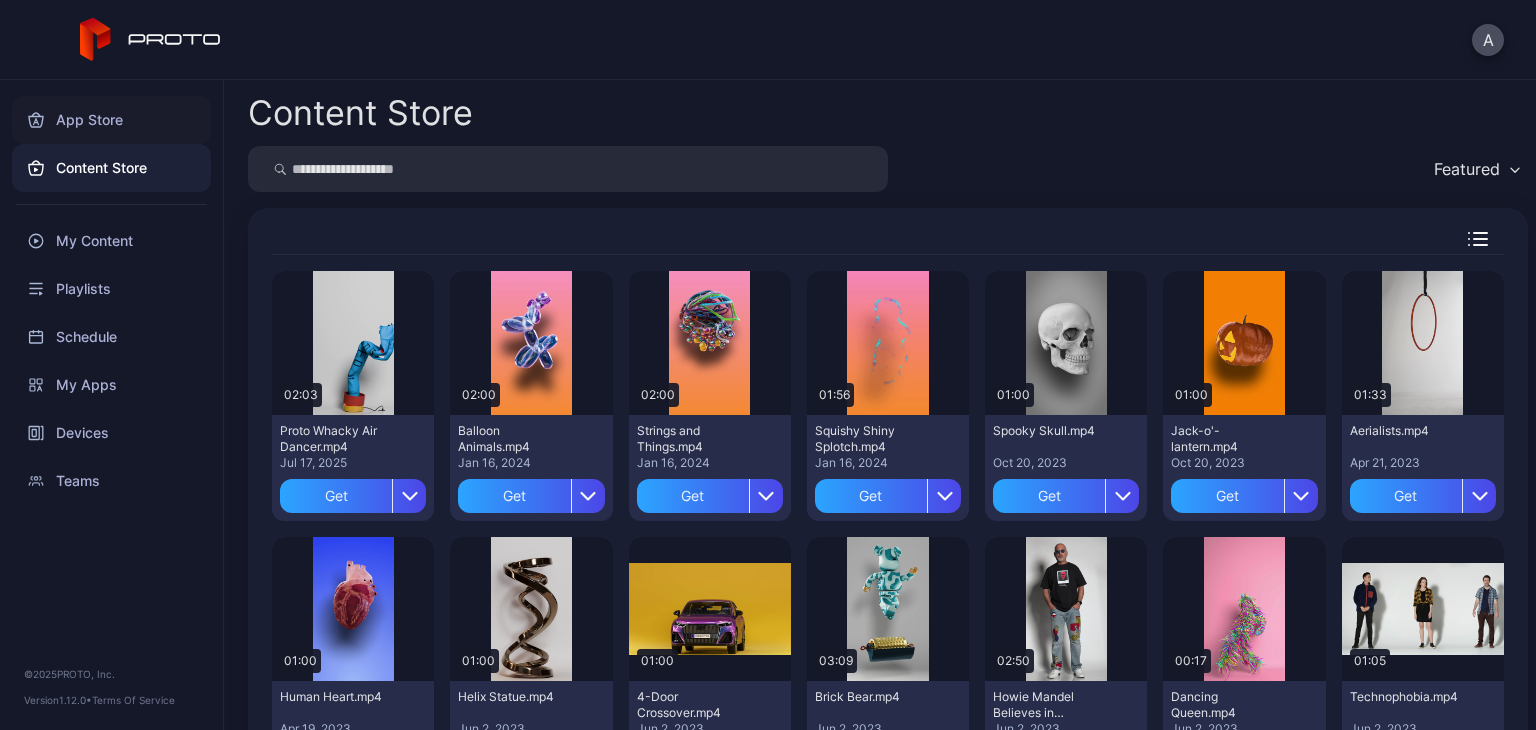 click on "App Store" at bounding box center (111, 120) 